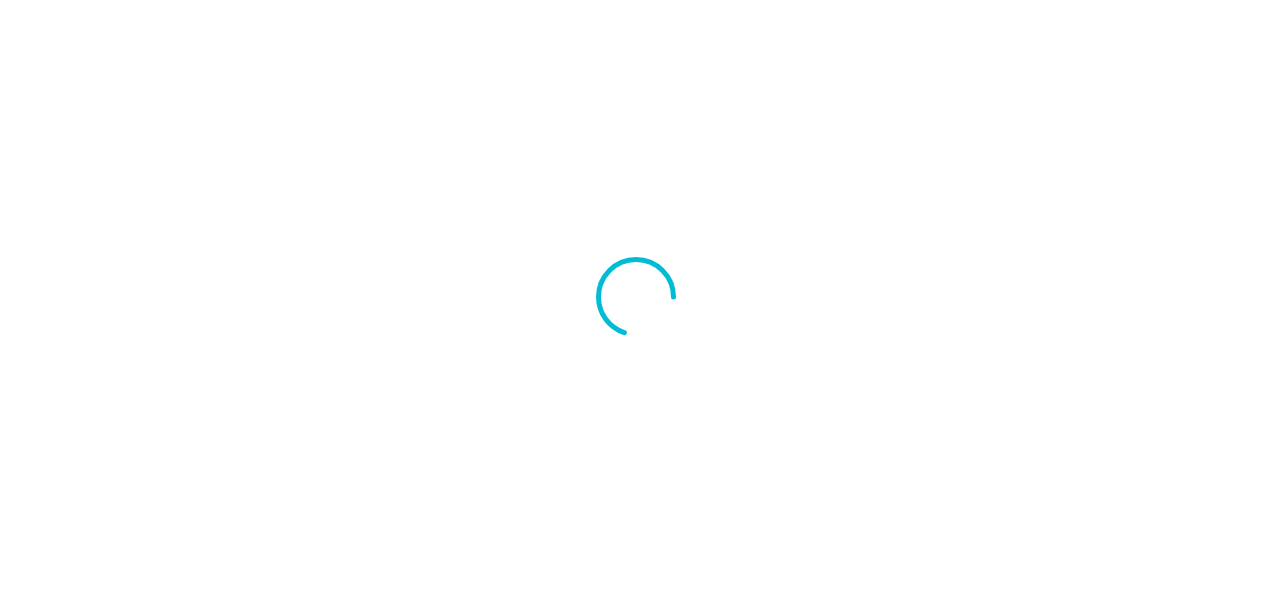 scroll, scrollTop: 0, scrollLeft: 0, axis: both 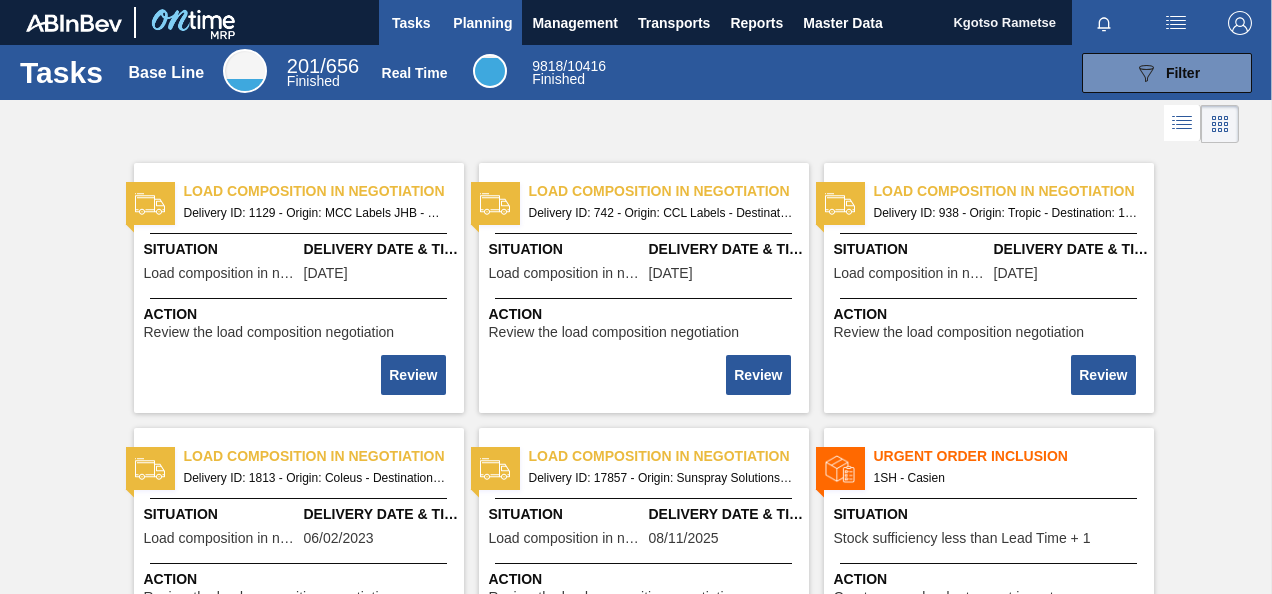 click on "Planning" at bounding box center [482, 23] 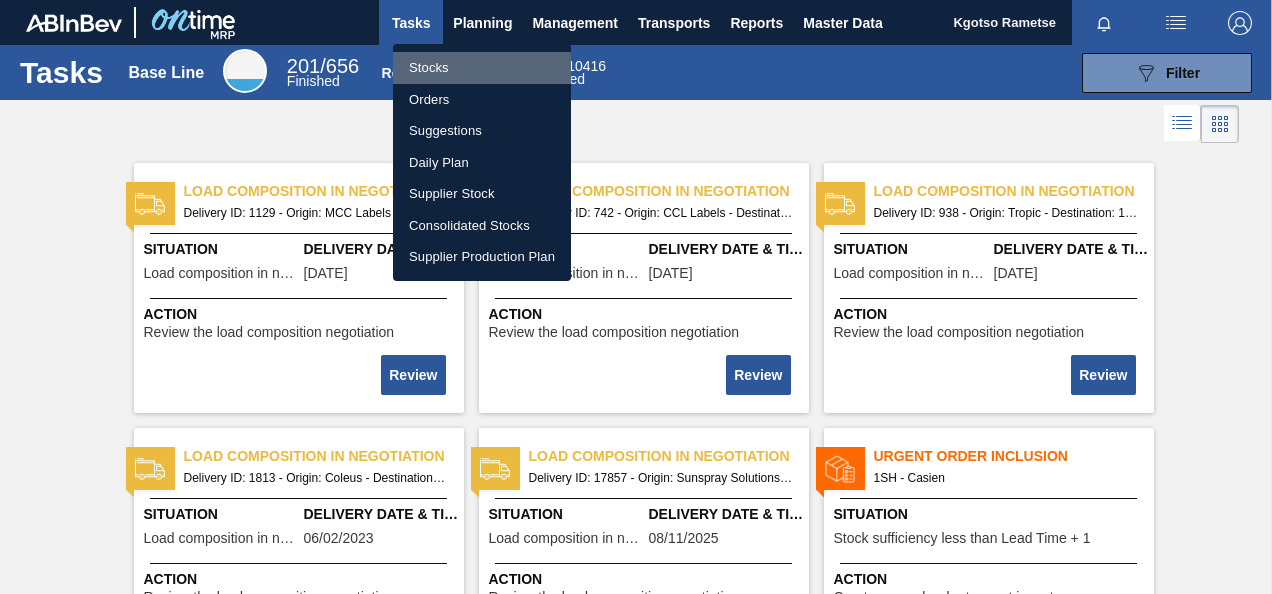 click on "Stocks" at bounding box center [482, 68] 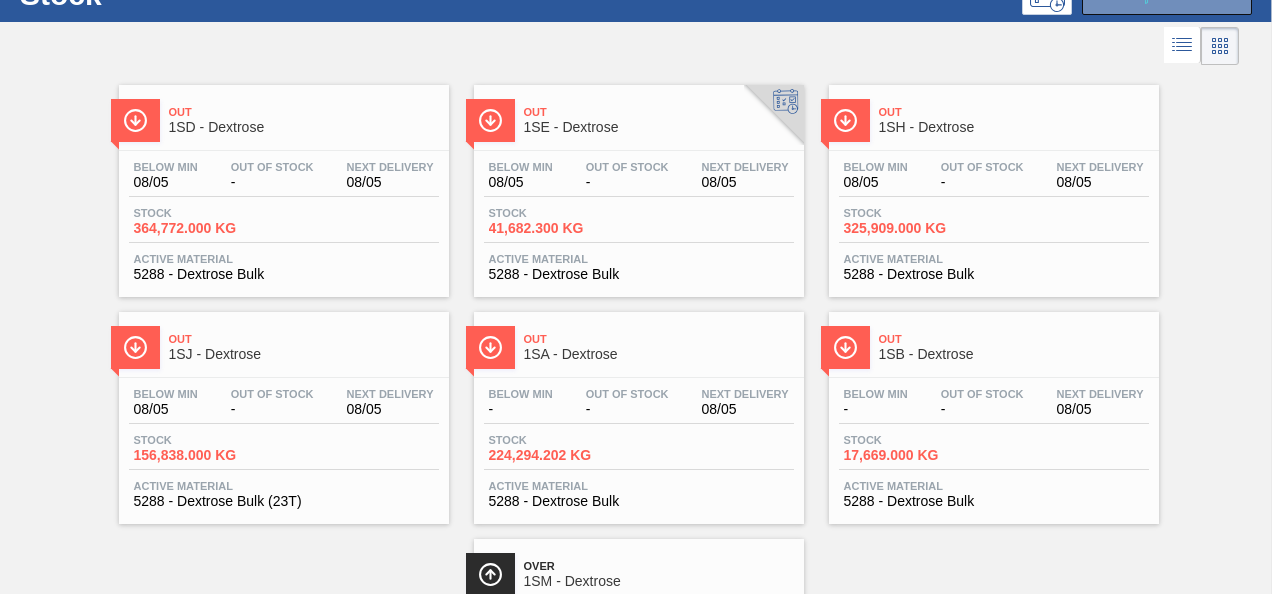 scroll, scrollTop: 0, scrollLeft: 0, axis: both 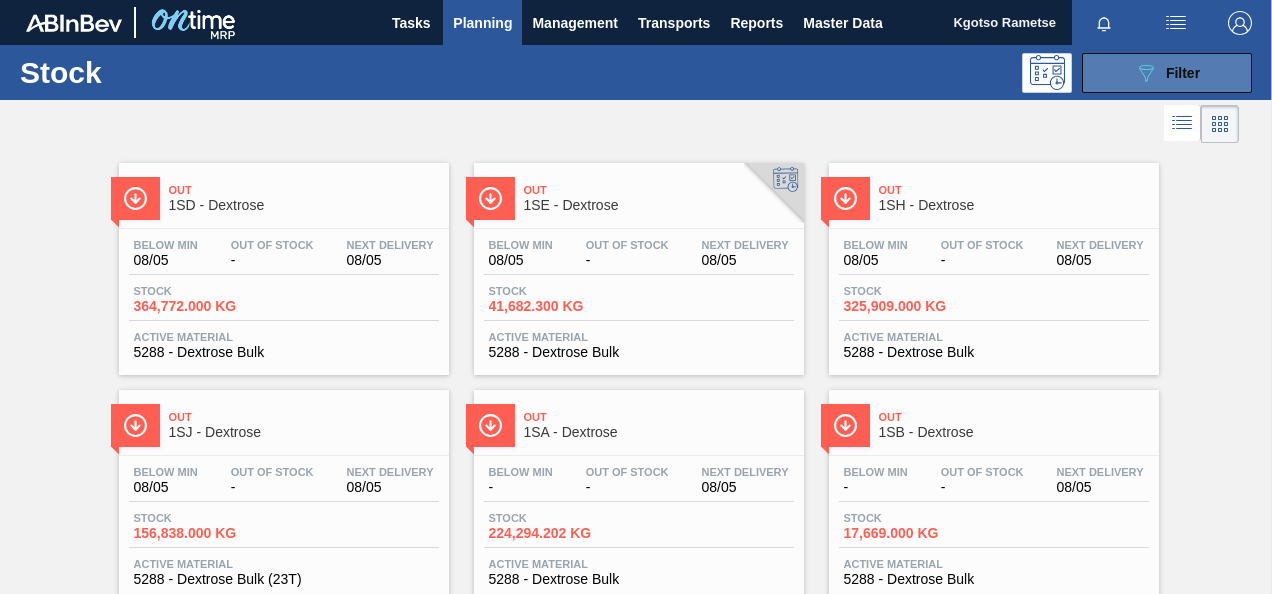 click on "Filter" at bounding box center (1183, 73) 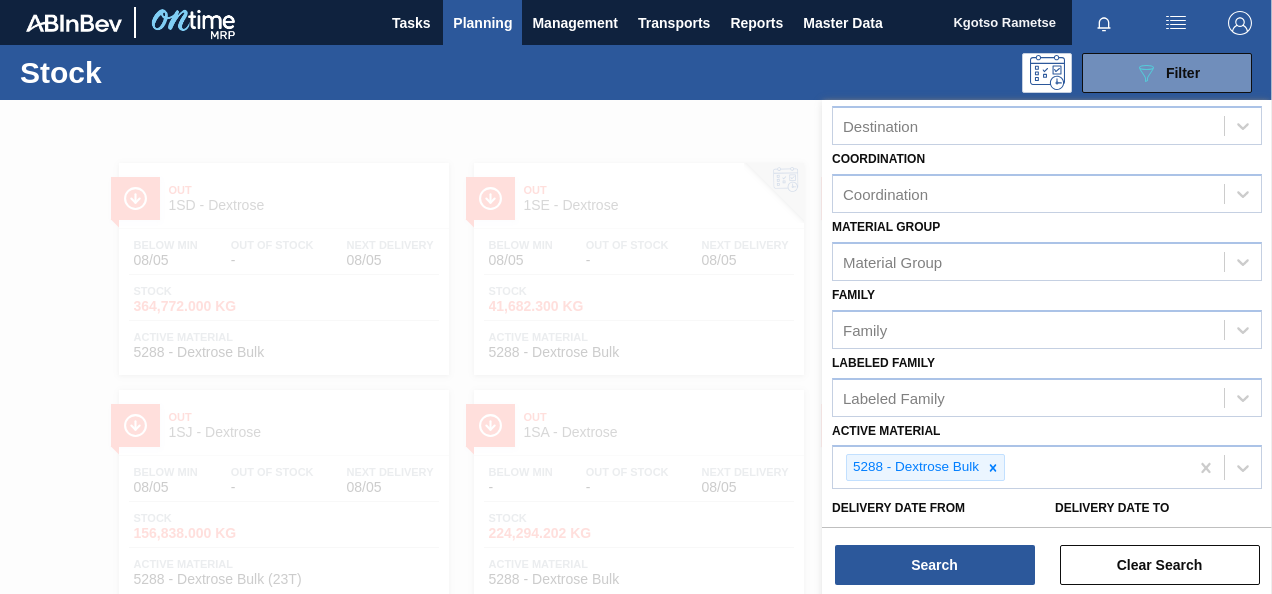 scroll, scrollTop: 362, scrollLeft: 0, axis: vertical 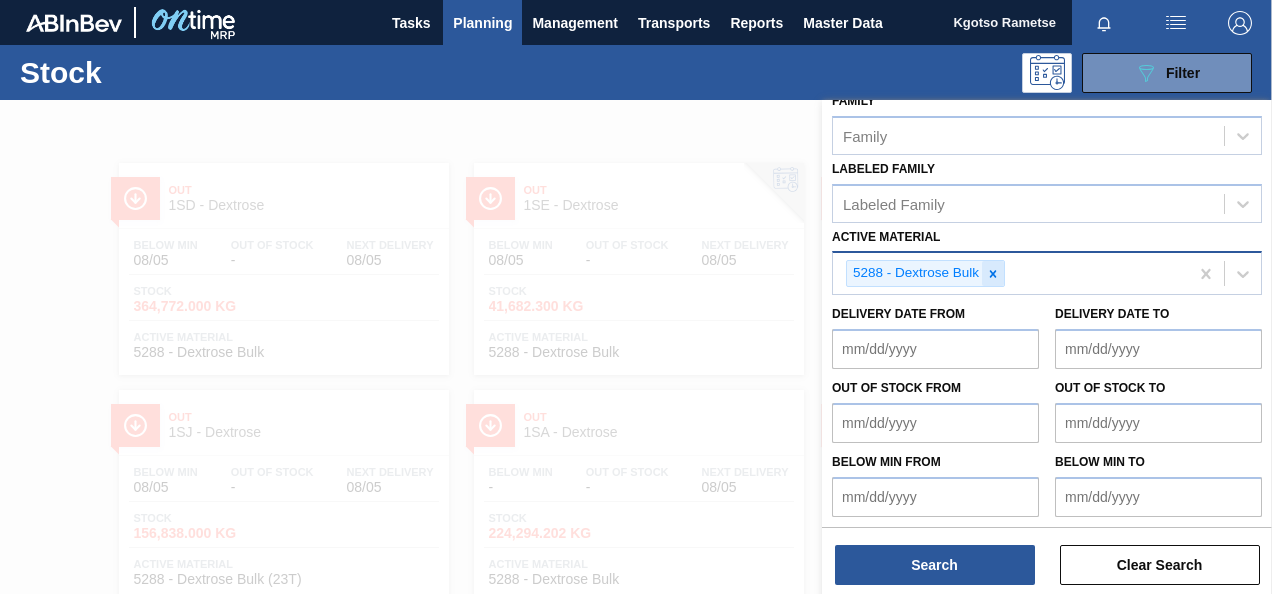 click 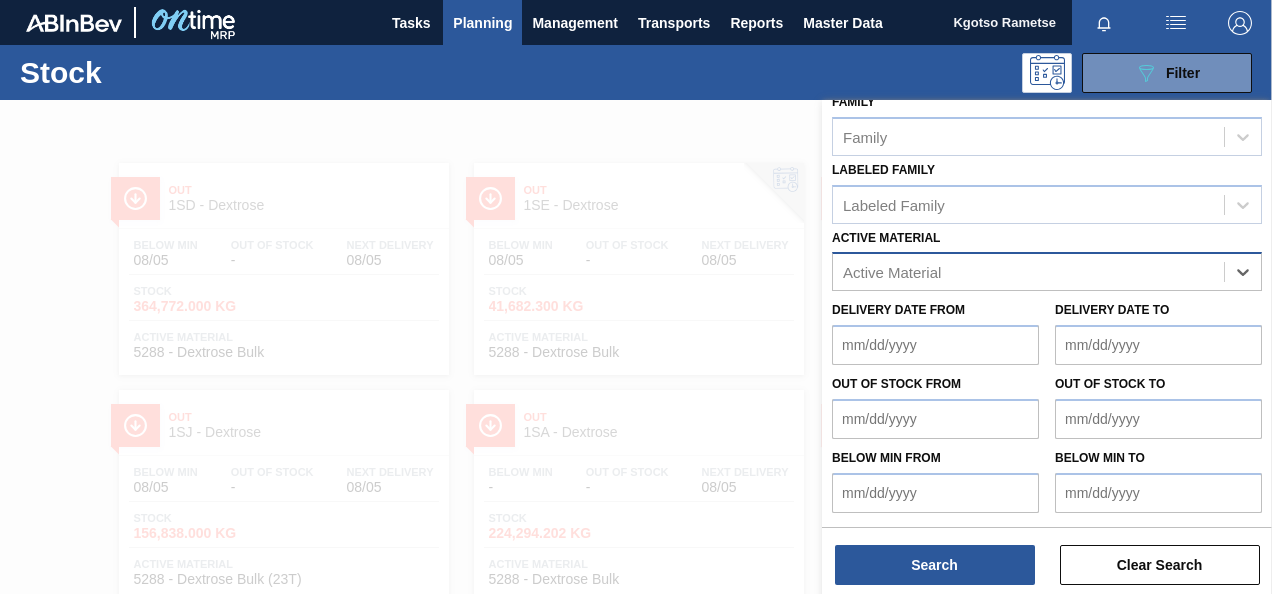 scroll, scrollTop: 358, scrollLeft: 0, axis: vertical 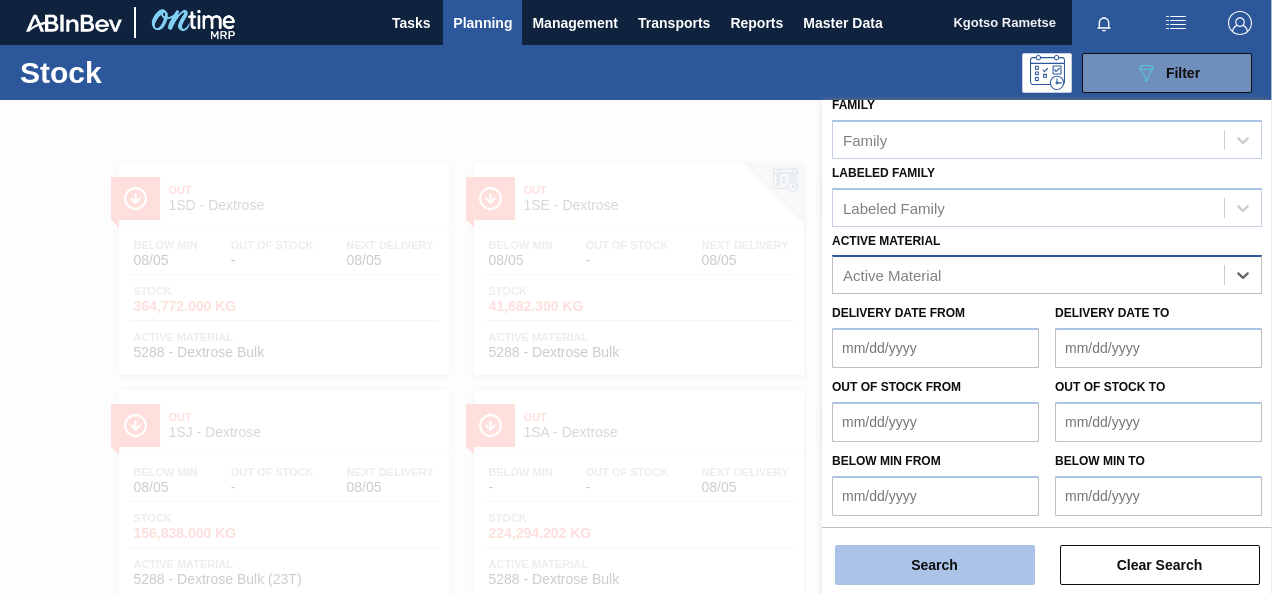 click on "Search" at bounding box center [935, 565] 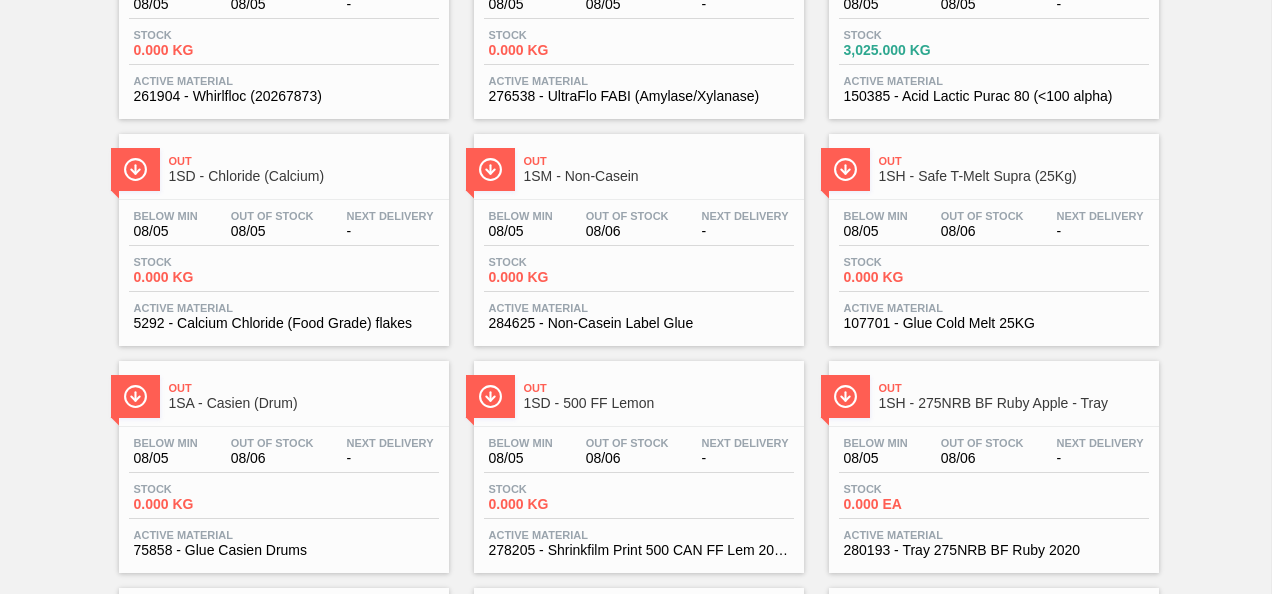 scroll, scrollTop: 500, scrollLeft: 0, axis: vertical 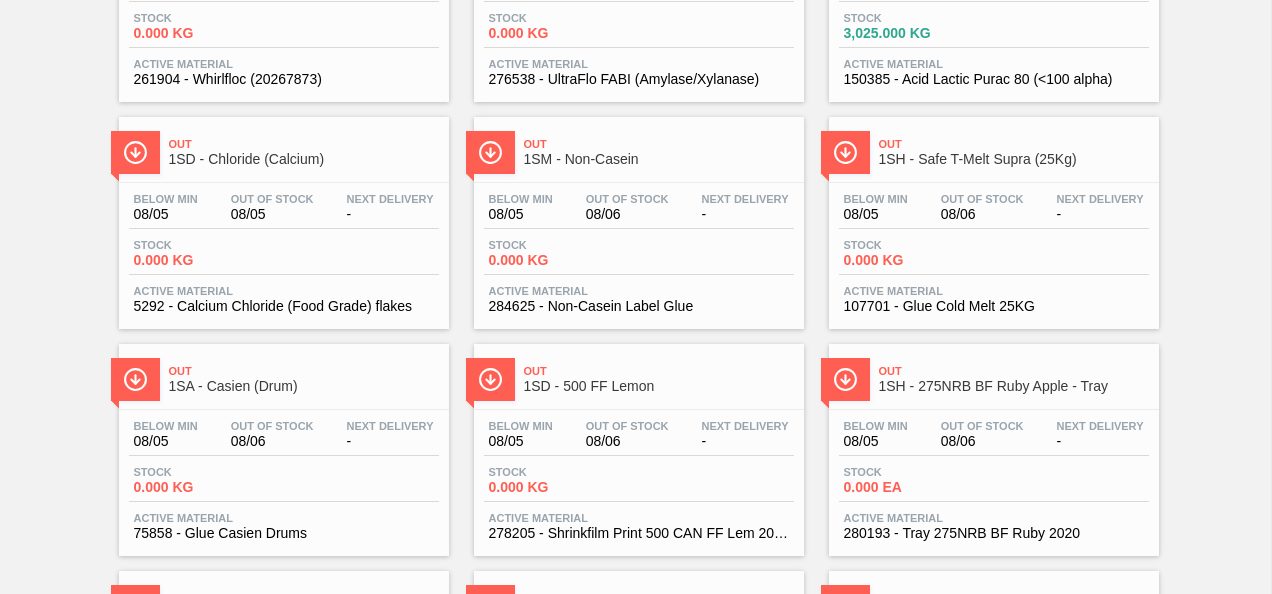 click on "Ok 1SM - Chloride (Calcium) Below Min 08/05 Out Of Stock 08/05 Next Delivery - Stock 0.000 KG Active Material 5292 - Calcium Chloride  (Food Grade) flakes Ok 1SH - Sugar Liquid (Converted) Below Min 08/05 Out Of Stock 08/05 Next Delivery - Stock 0.000 KG Active Material 51771 - Sugar Liquid (Converted) Ok 1SA - B-Clear Below Min 08/05 Out Of Stock 08/05 Next Delivery - Stock 0.000 KG Active Material 284700 - B-Clear Out 1SD - Whirlfloc (20267873) Below Min 08/05 Out Of Stock 08/05 Next Delivery - Stock 0.000 KG Active Material 261904 - Whirlfloc (20267873) Out 1SJ - Amylase/Xylanase Below Min 08/05 Out Of Stock 08/05 Next Delivery - Stock 0.000 KG Active Material 276538 - UltraFlo FABI (Amylase/Xylanase) Ok 1SD - Lactic Acid Below Min 08/05 Out Of Stock 08/05 Next Delivery - Stock 3,025.000 KG Active Material 150385 - Acid Lactic Purac 80 (<100 alpha) Out 1SD - Chloride (Calcium) Below Min 08/05 Out Of Stock 08/05 Next Delivery - Stock 0.000 KG Active Material 5292 - Calcium Chloride  (Food Grade) flakes Out" at bounding box center (636, 1576) 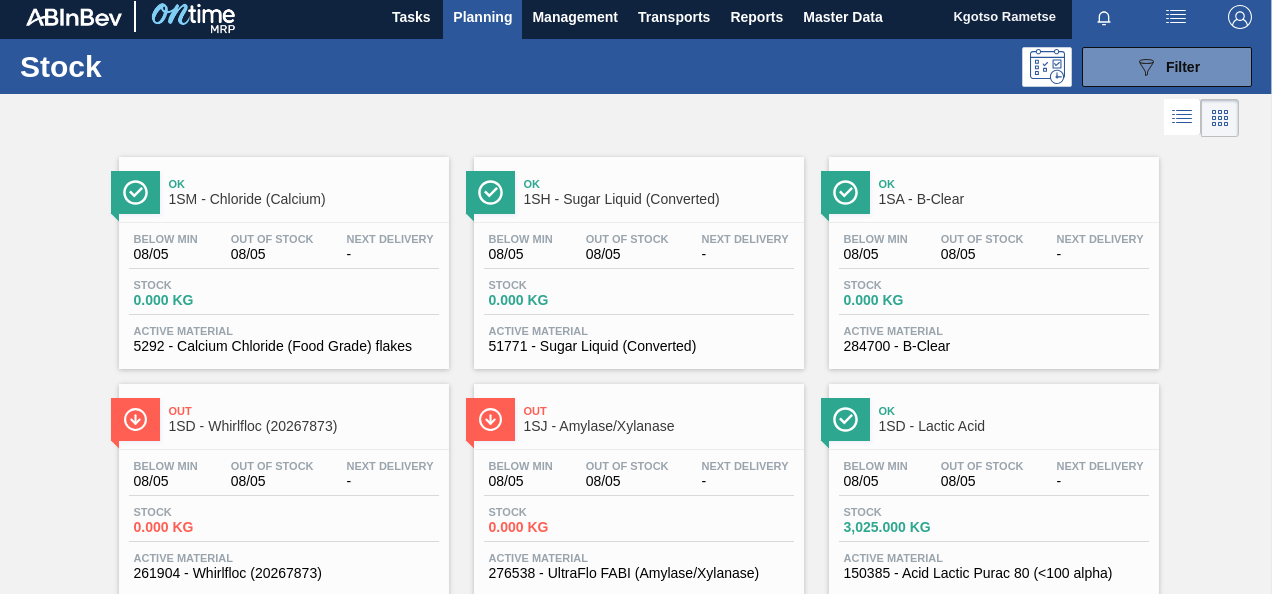 scroll, scrollTop: 0, scrollLeft: 0, axis: both 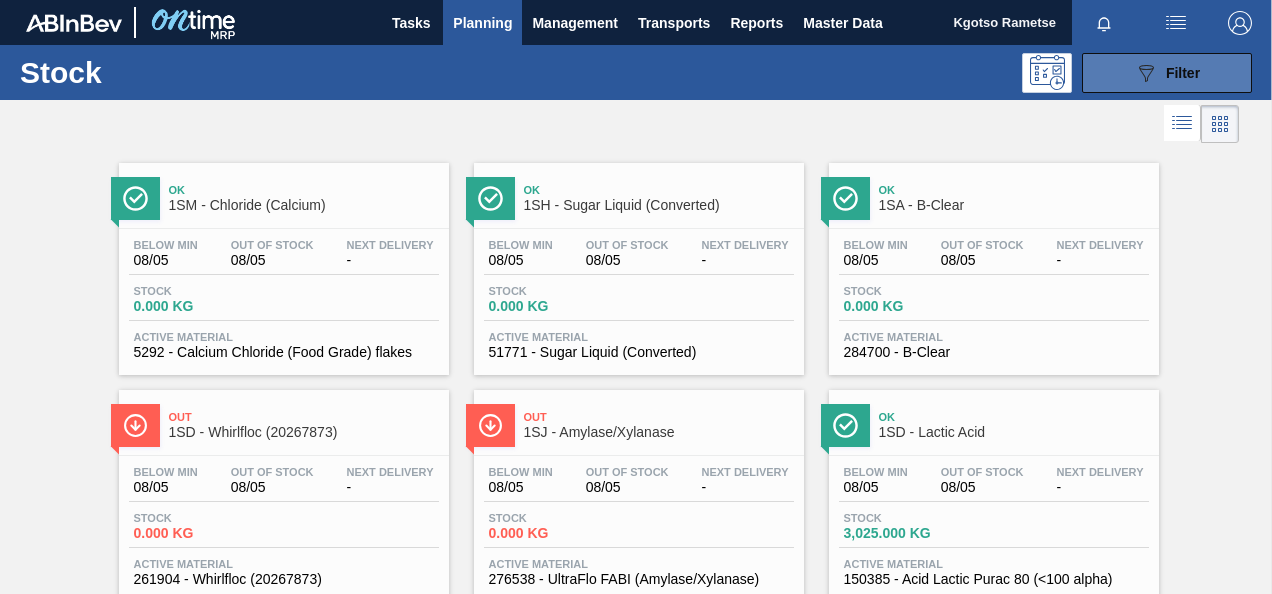 click on "Filter" at bounding box center (1183, 73) 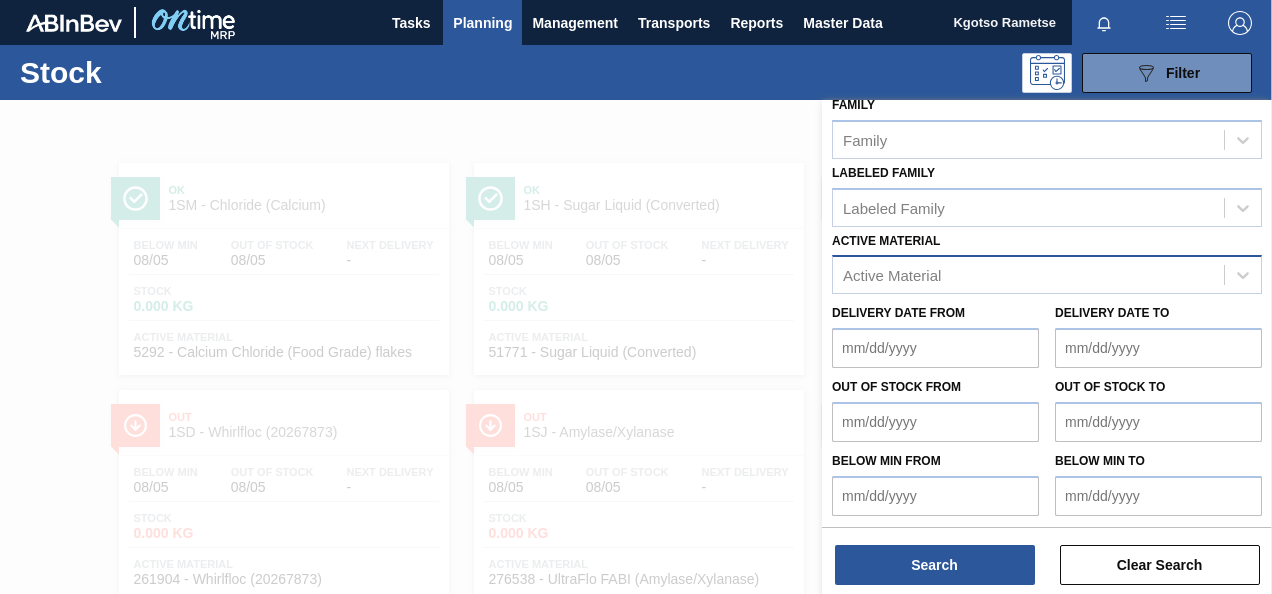 click on "Active Material" at bounding box center [892, 275] 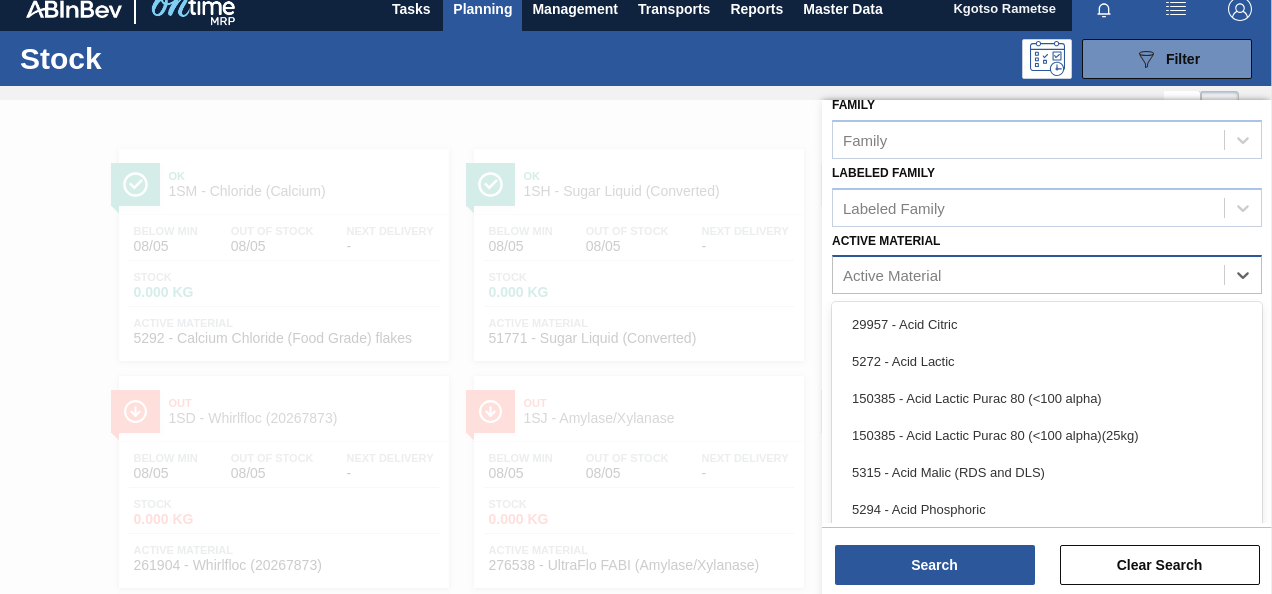 scroll, scrollTop: 14, scrollLeft: 0, axis: vertical 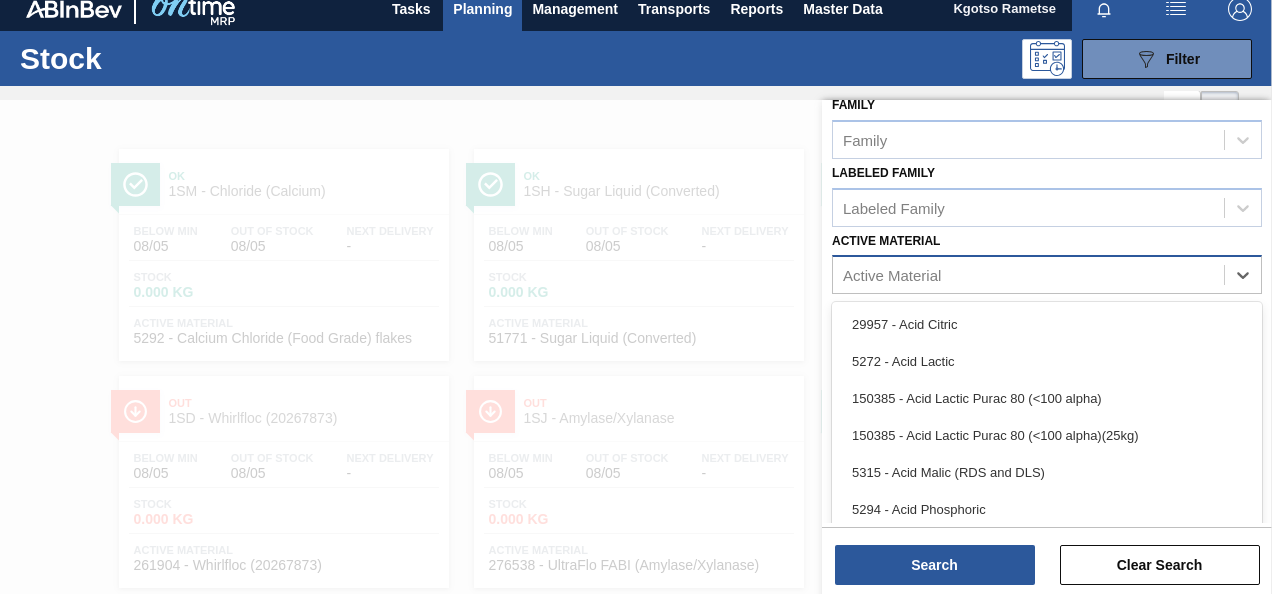 type on "3" 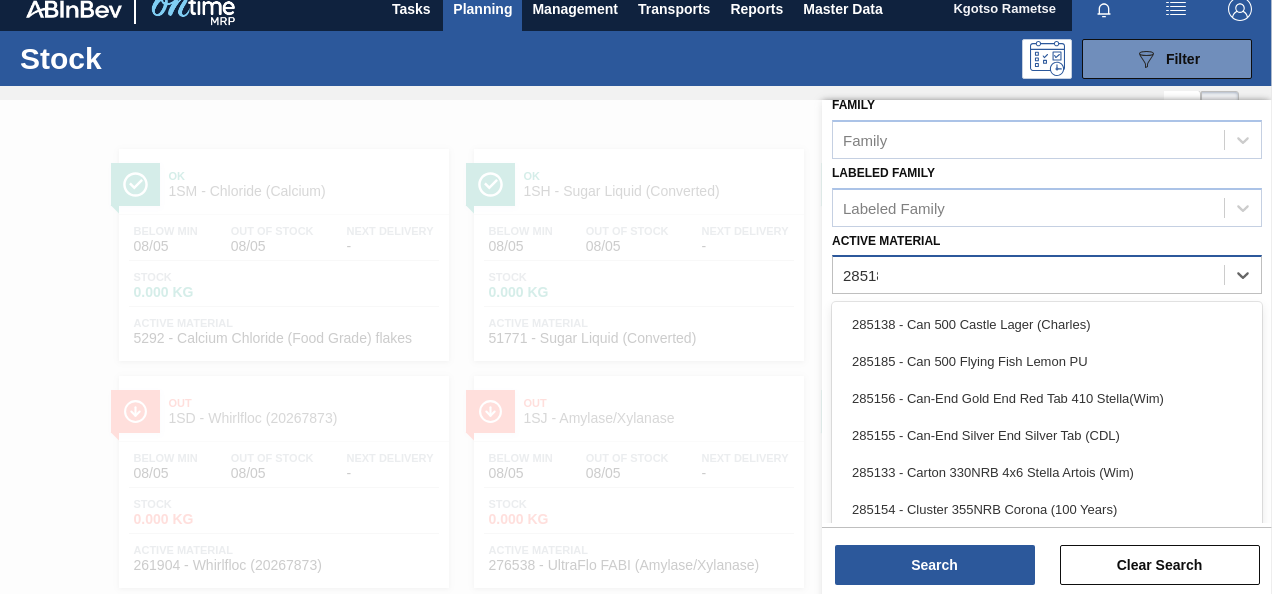 type on "285187" 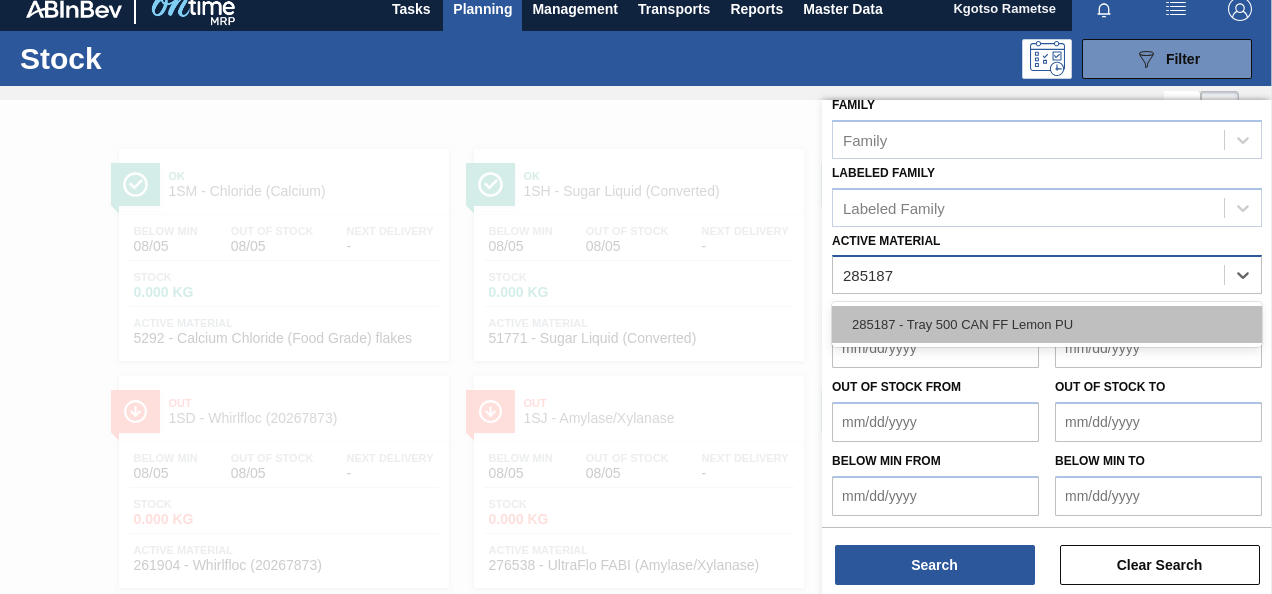 click on "285187 - Tray 500 CAN FF Lemon PU" at bounding box center [1047, 324] 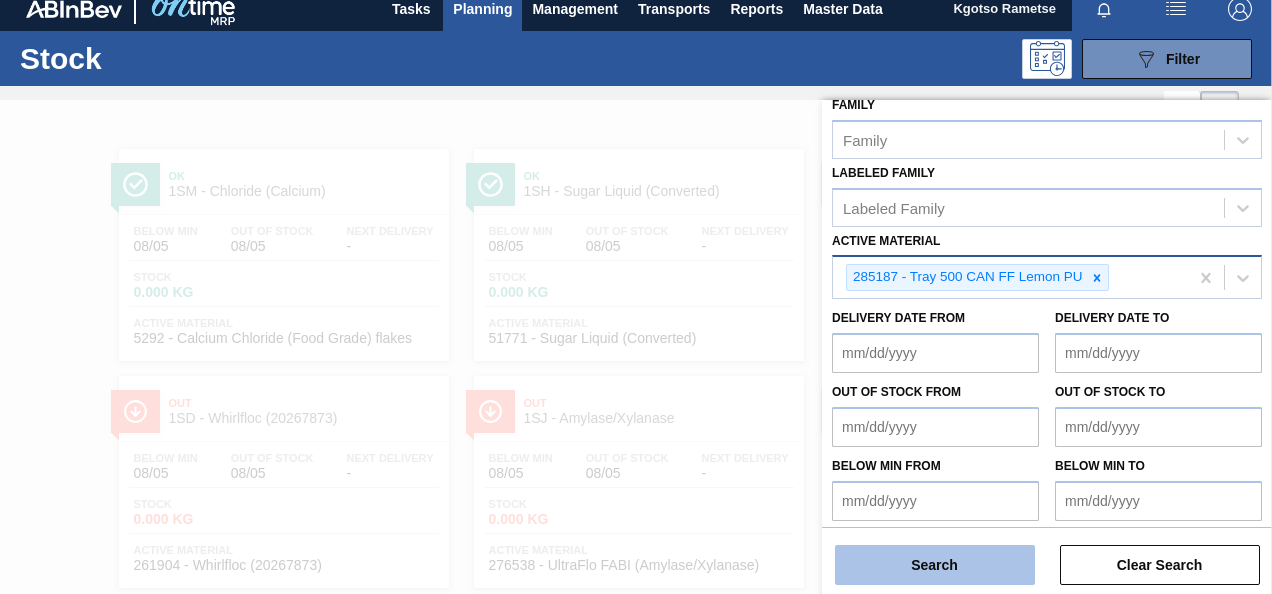 click on "Search" at bounding box center (935, 565) 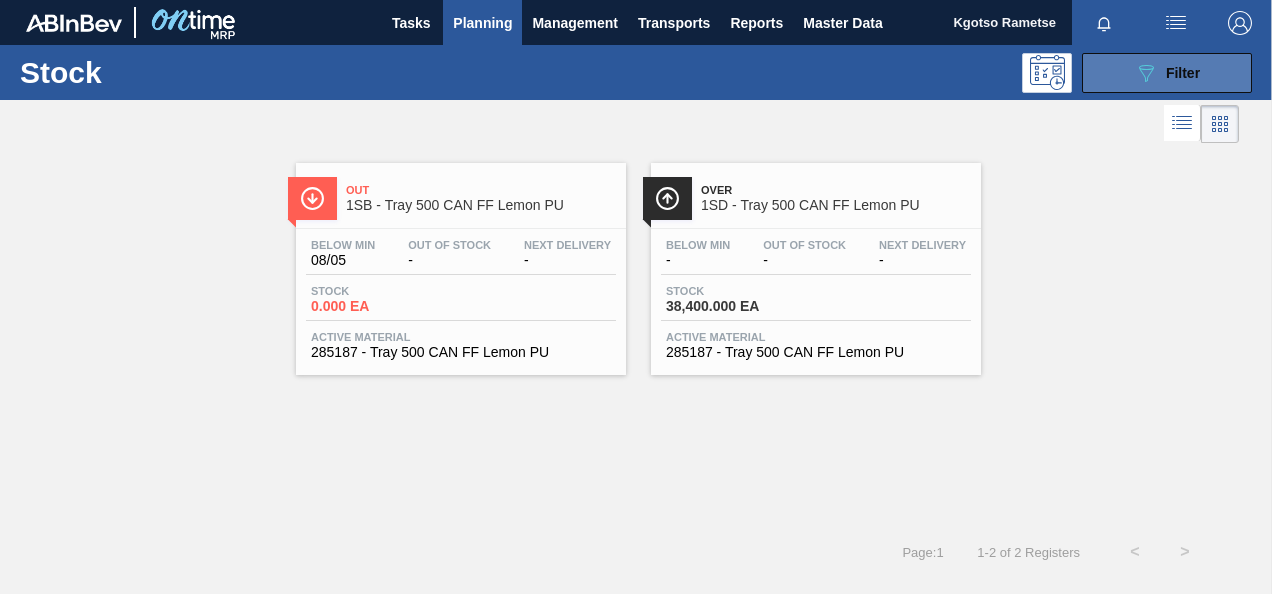 click on "089F7B8B-B2A5-4AFE-B5C0-19BA573D28AC Filter" at bounding box center [1167, 73] 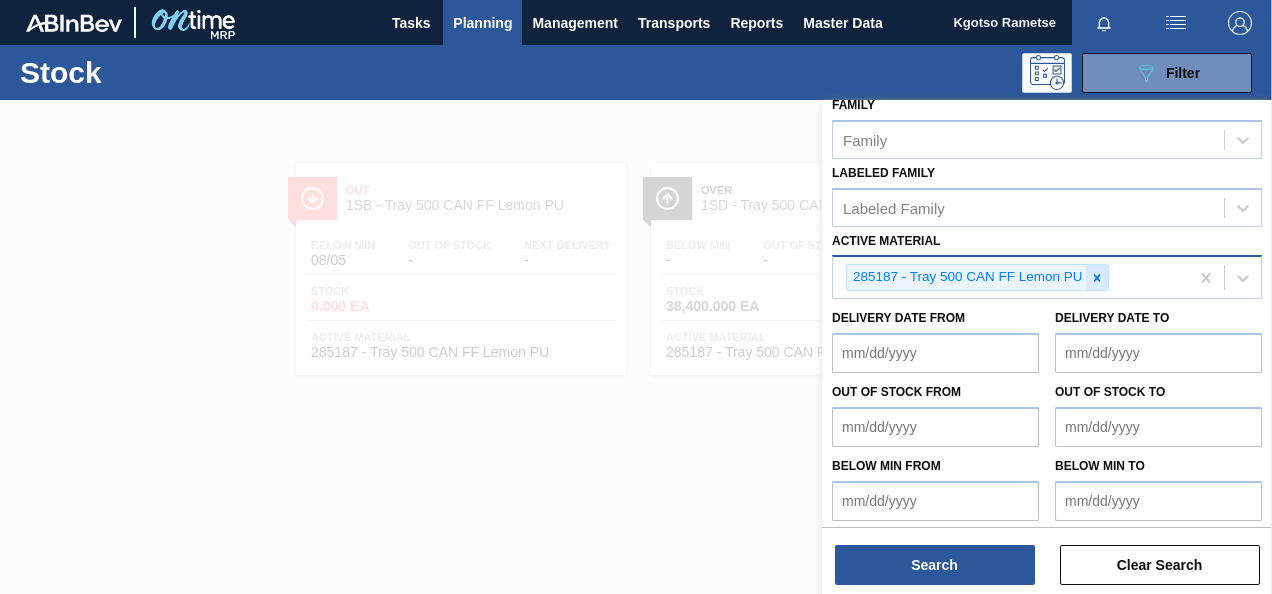 click 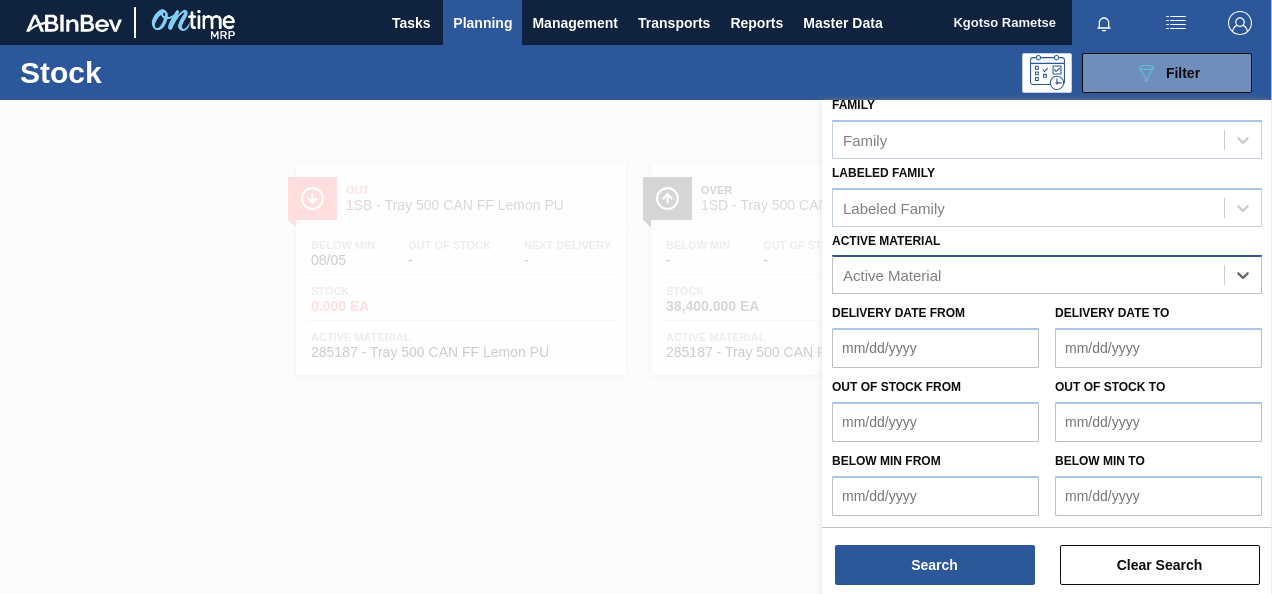 paste on "279752" 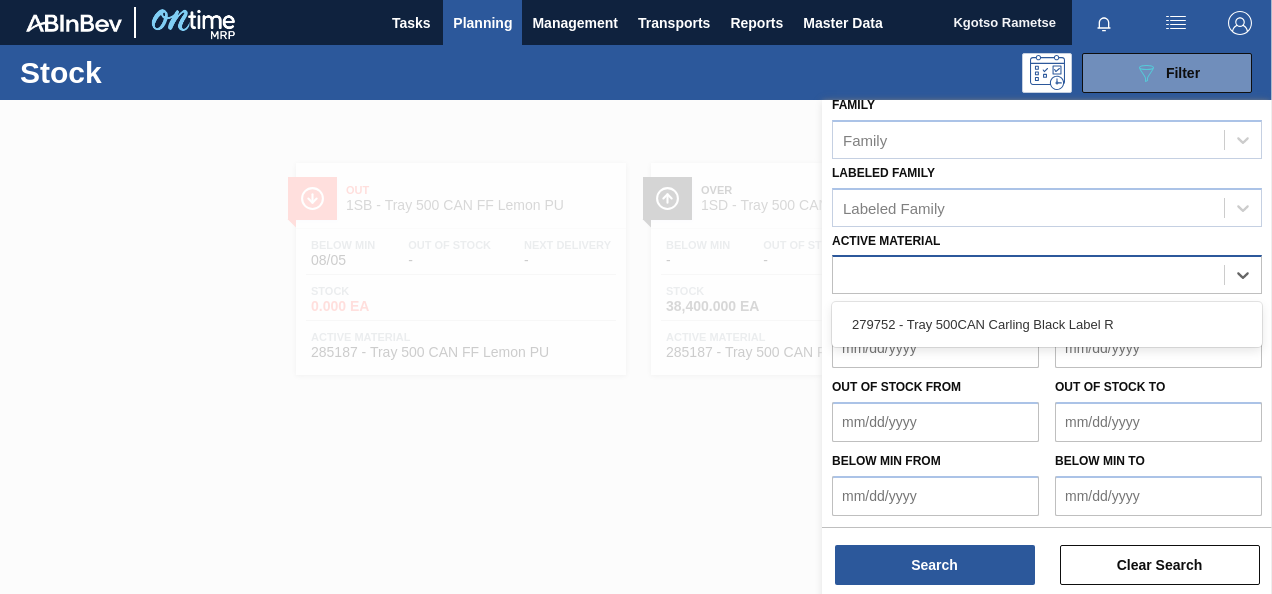 type on "279752" 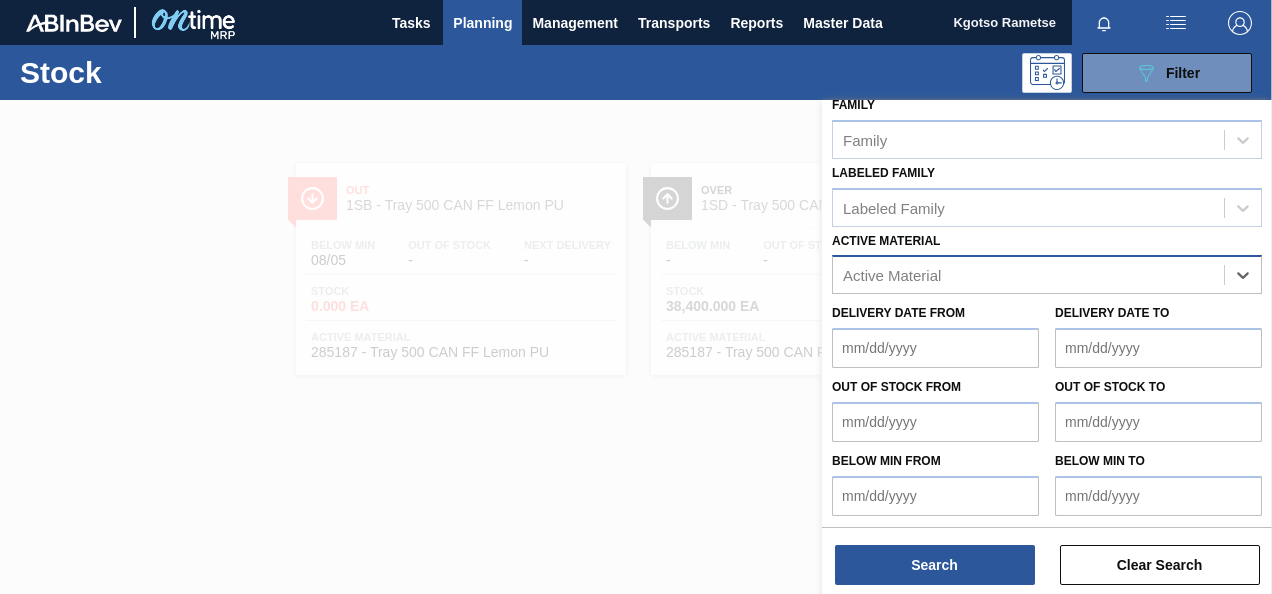click on "Active Material" at bounding box center (1028, 275) 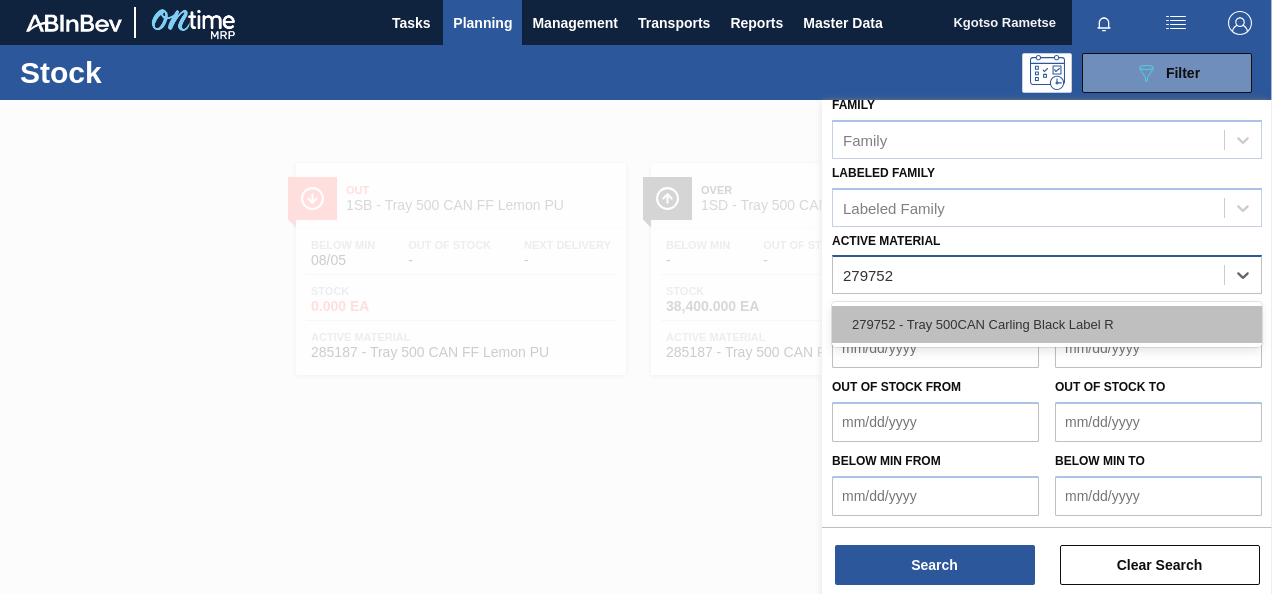click on "279752 - Tray 500CAN Carling Black Label R" at bounding box center (1047, 324) 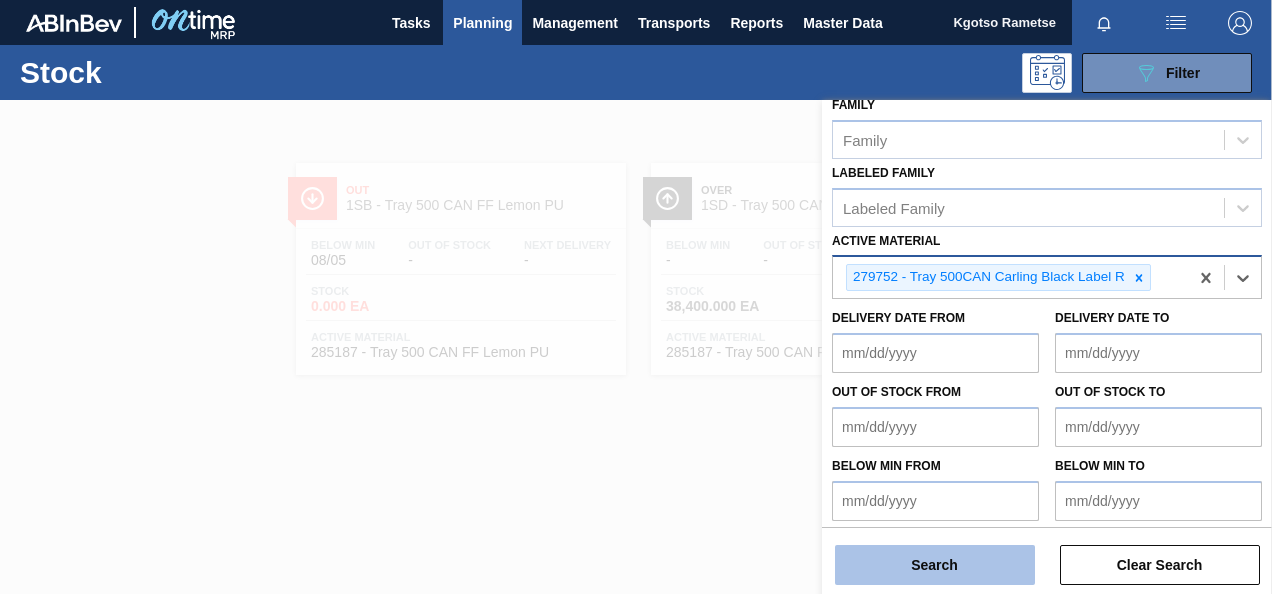 click on "Search" at bounding box center [935, 565] 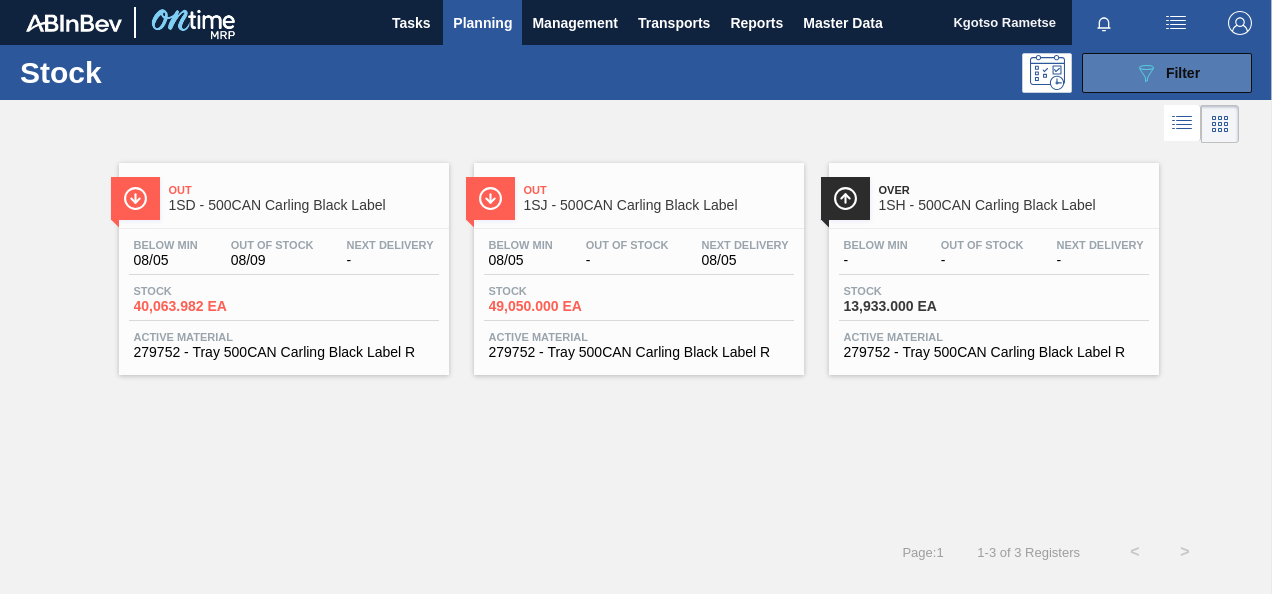 click on "089F7B8B-B2A5-4AFE-B5C0-19BA573D28AC Filter" at bounding box center (1167, 73) 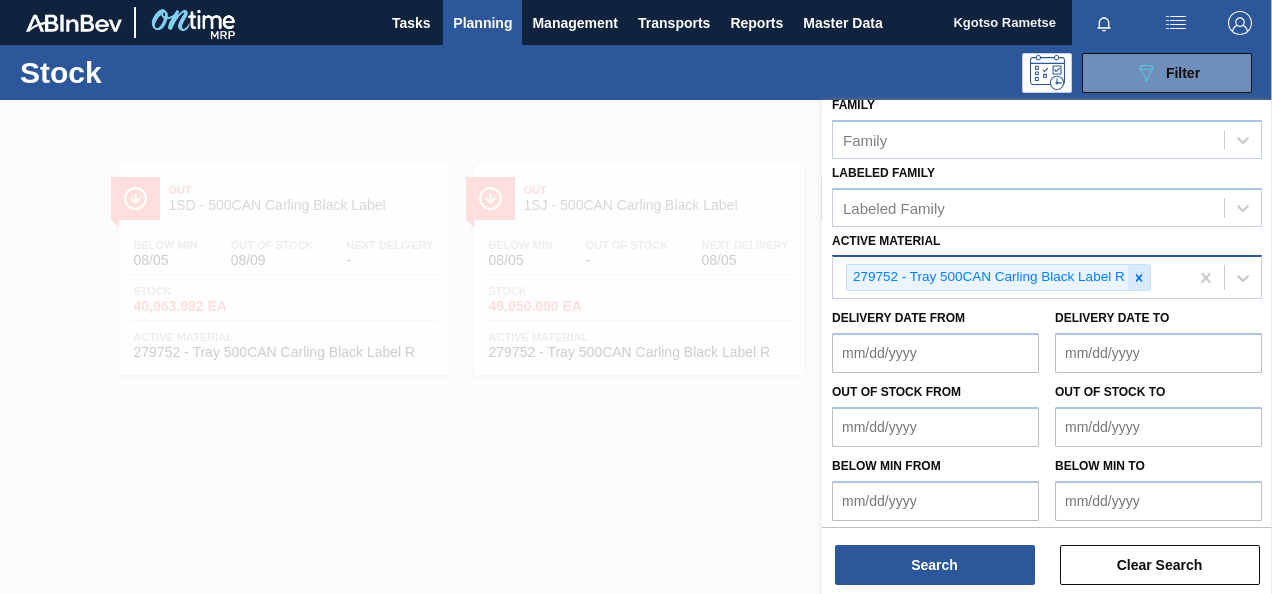 click 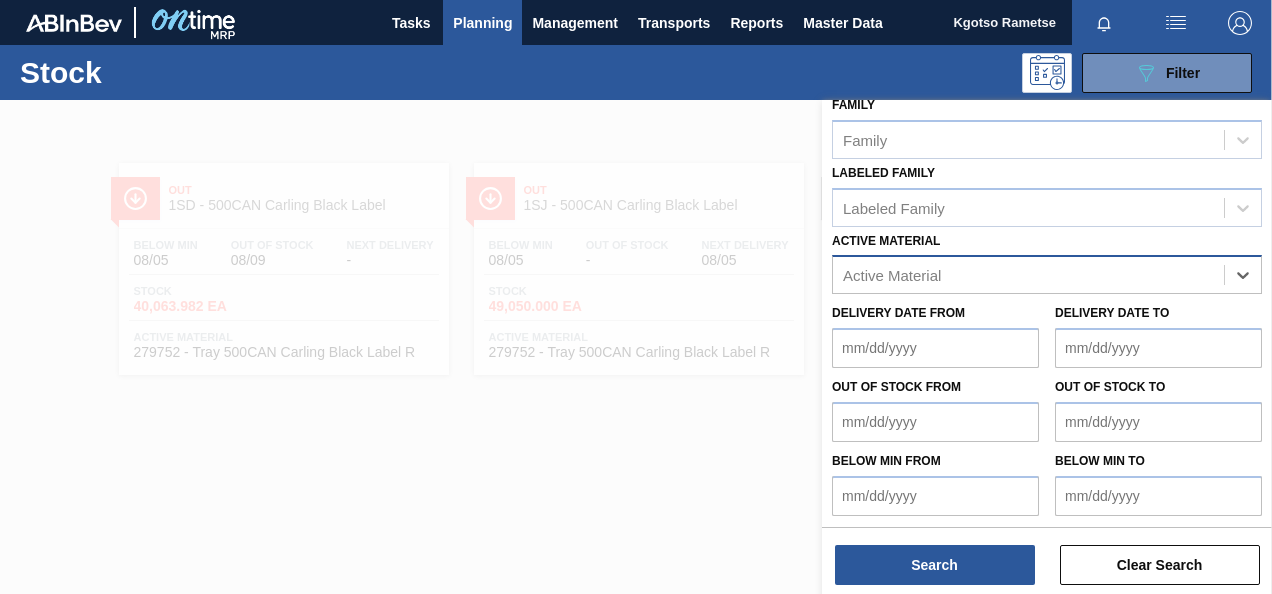 paste on "285068" 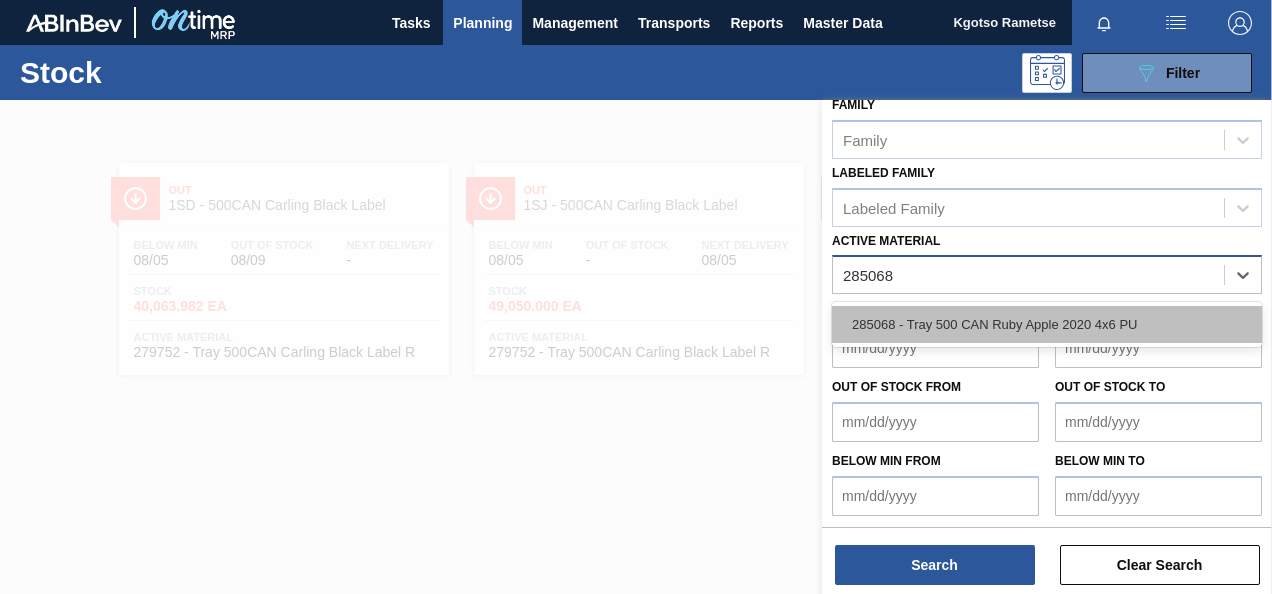click on "285068 - Tray 500 CAN Ruby Apple 2020 4x6 PU" at bounding box center [1047, 324] 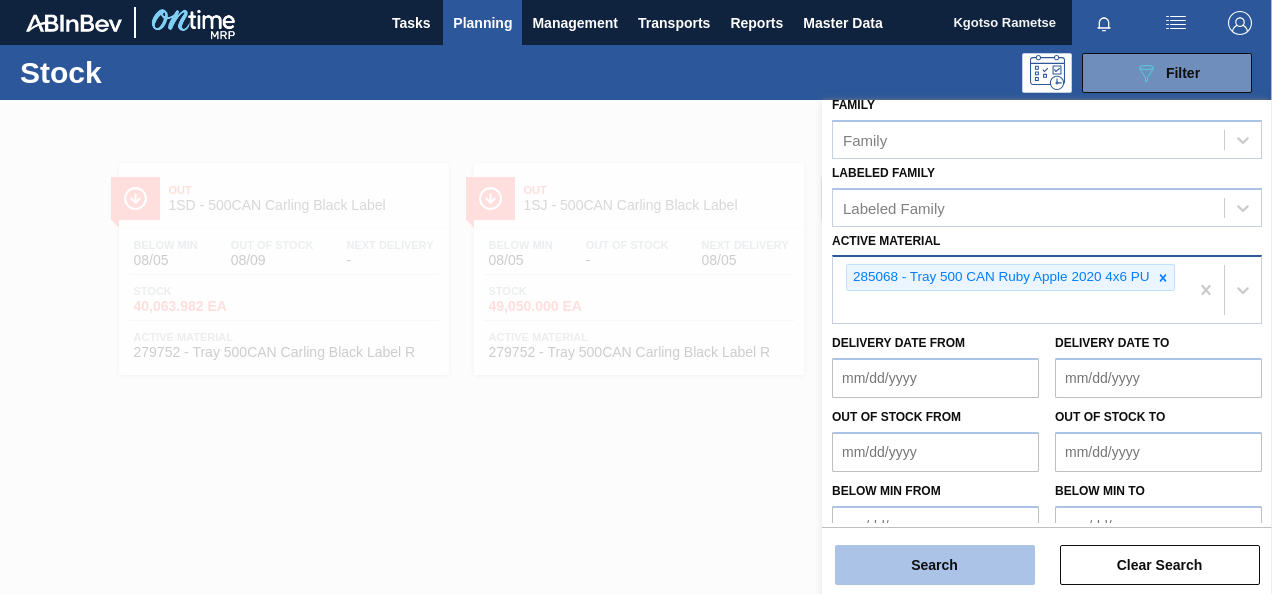 click on "Search" at bounding box center (935, 565) 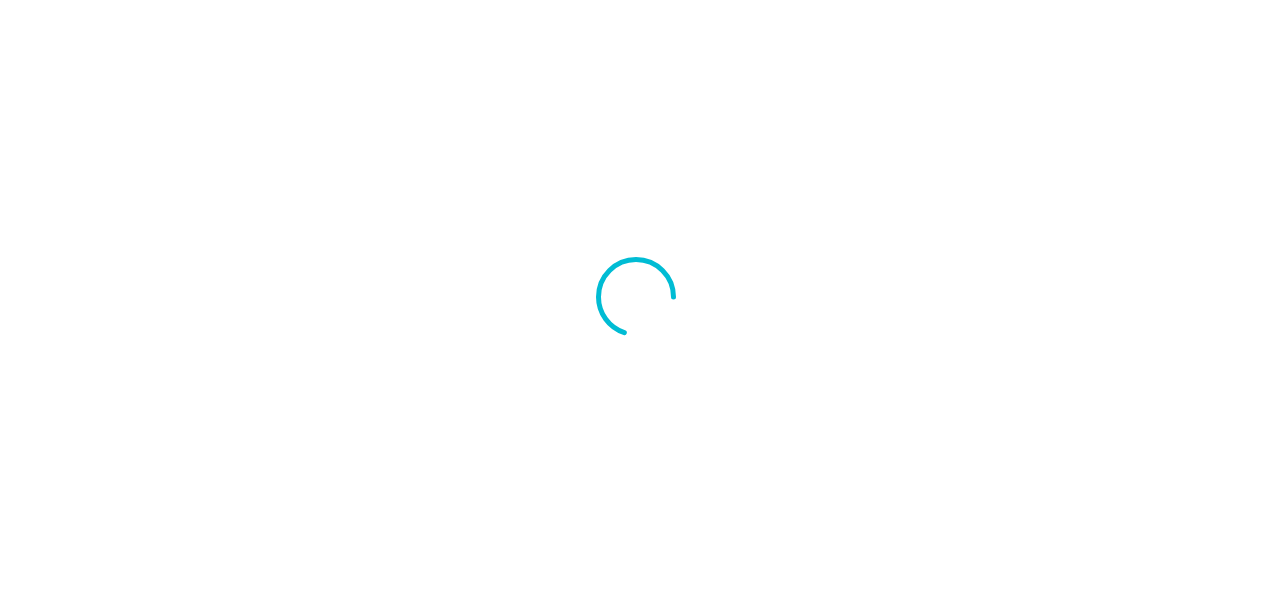 scroll, scrollTop: 0, scrollLeft: 0, axis: both 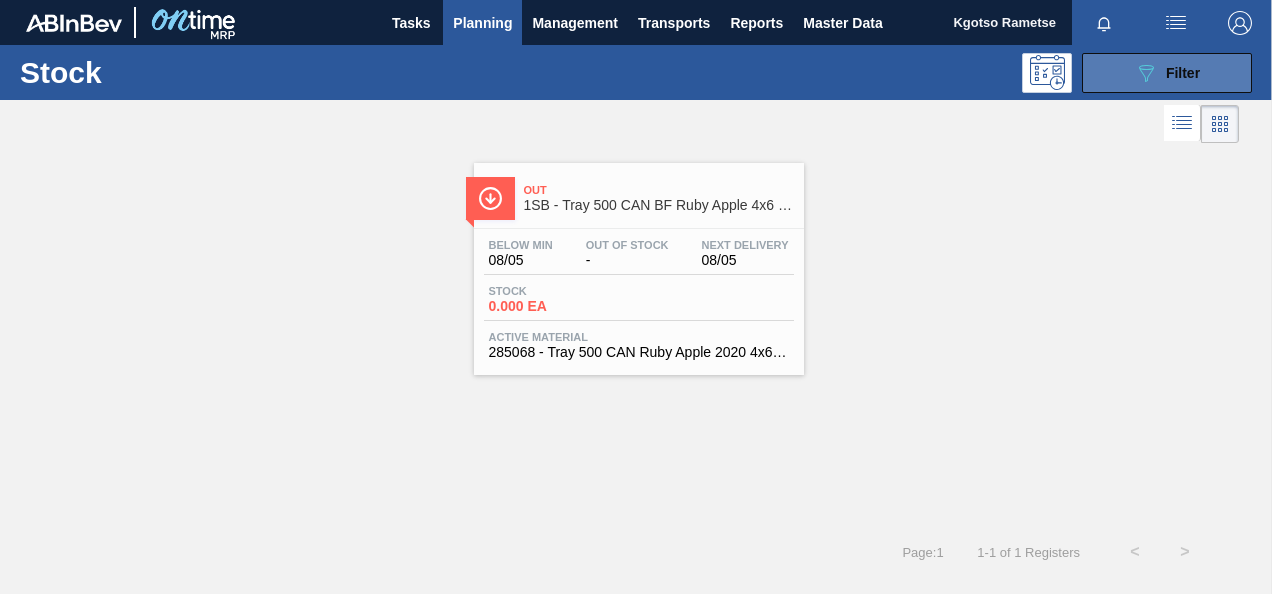 click on "089F7B8B-B2A5-4AFE-B5C0-19BA573D28AC Filter" at bounding box center (1167, 73) 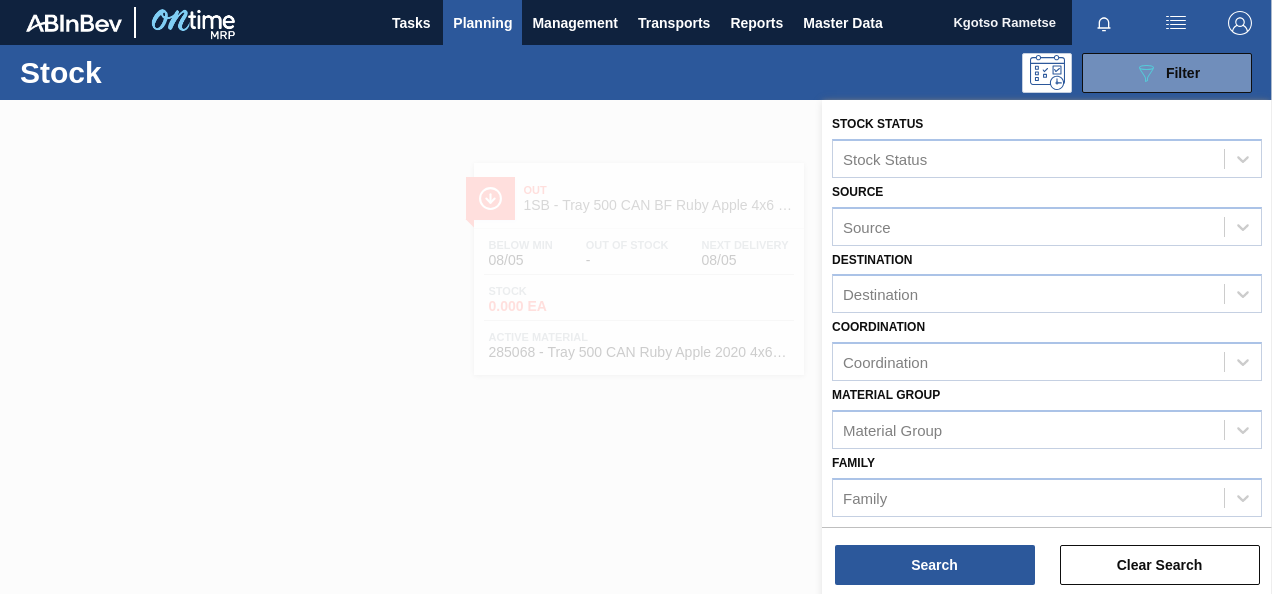 click on "Family Family" at bounding box center (1047, 483) 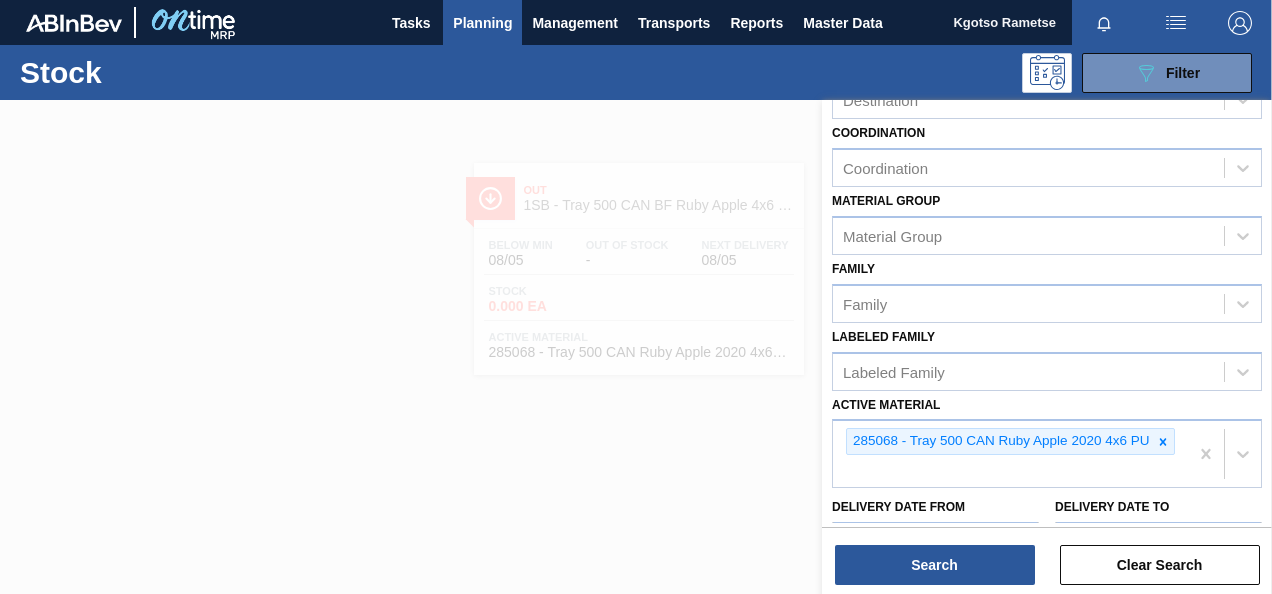 scroll, scrollTop: 240, scrollLeft: 0, axis: vertical 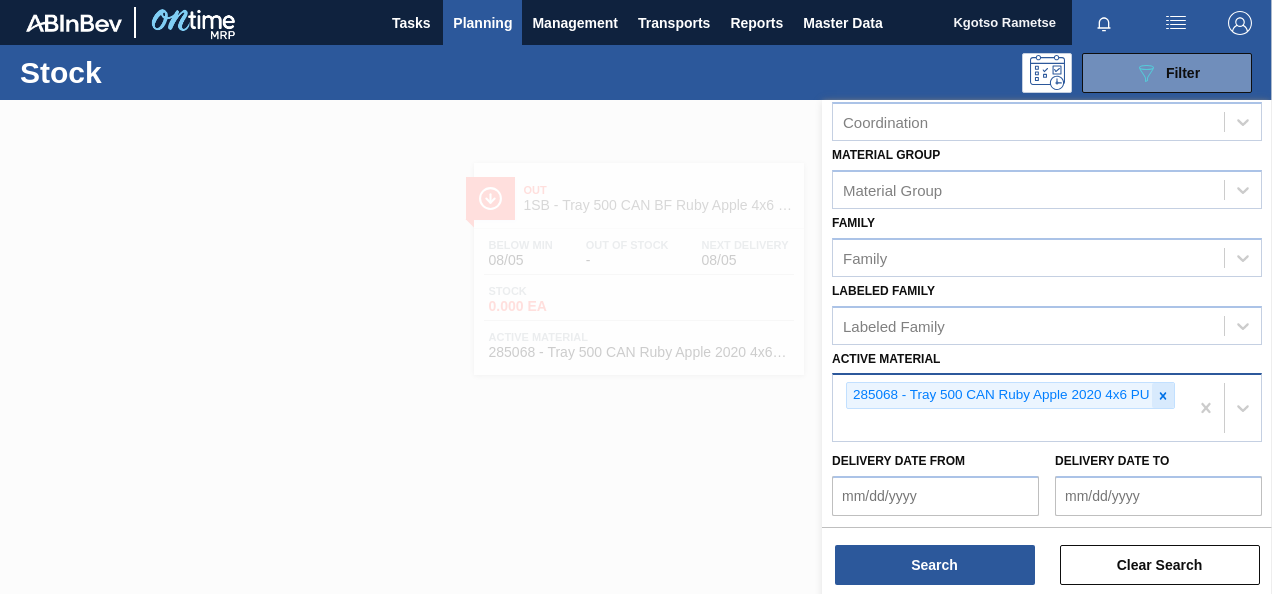 click 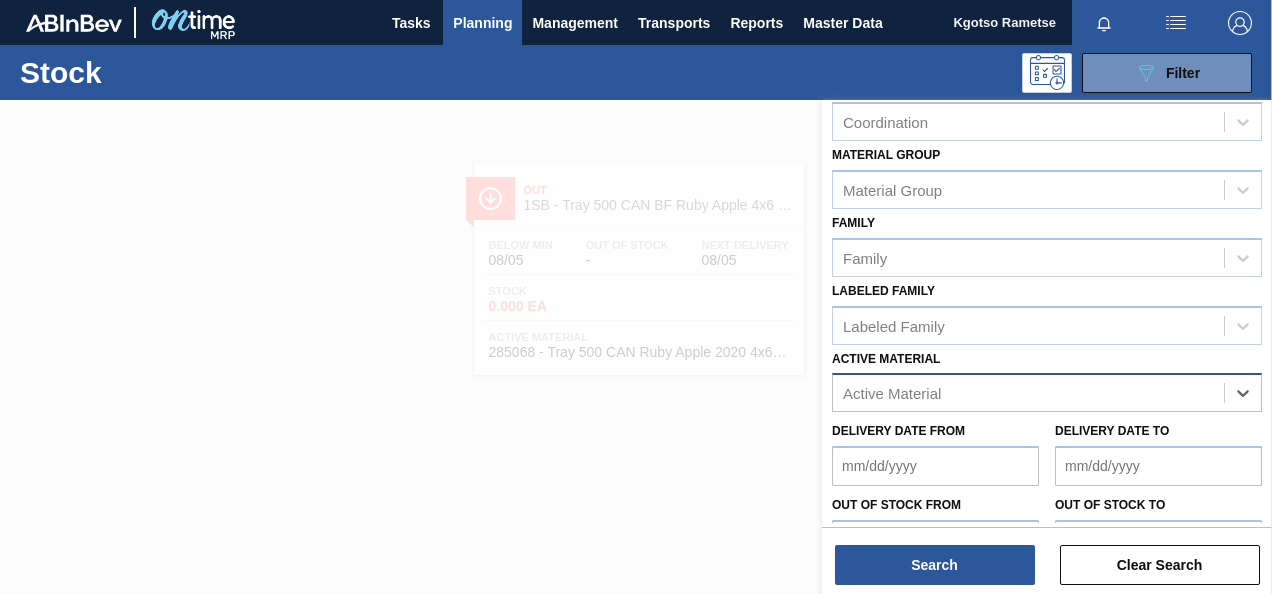 paste on "284565" 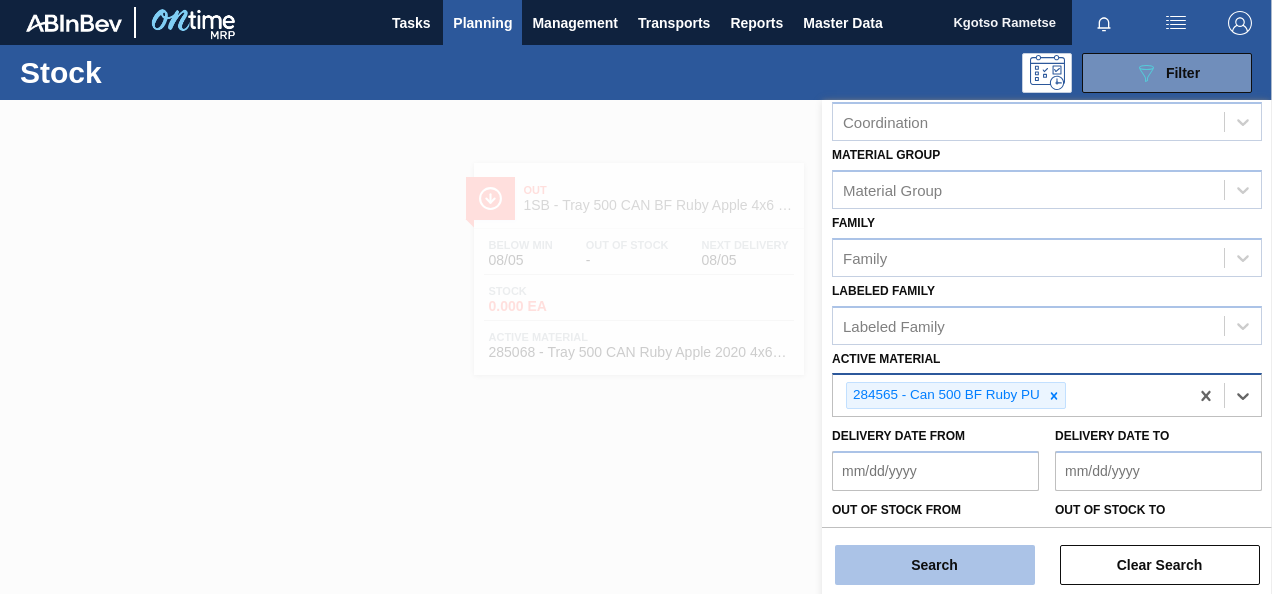click on "Search" at bounding box center (935, 565) 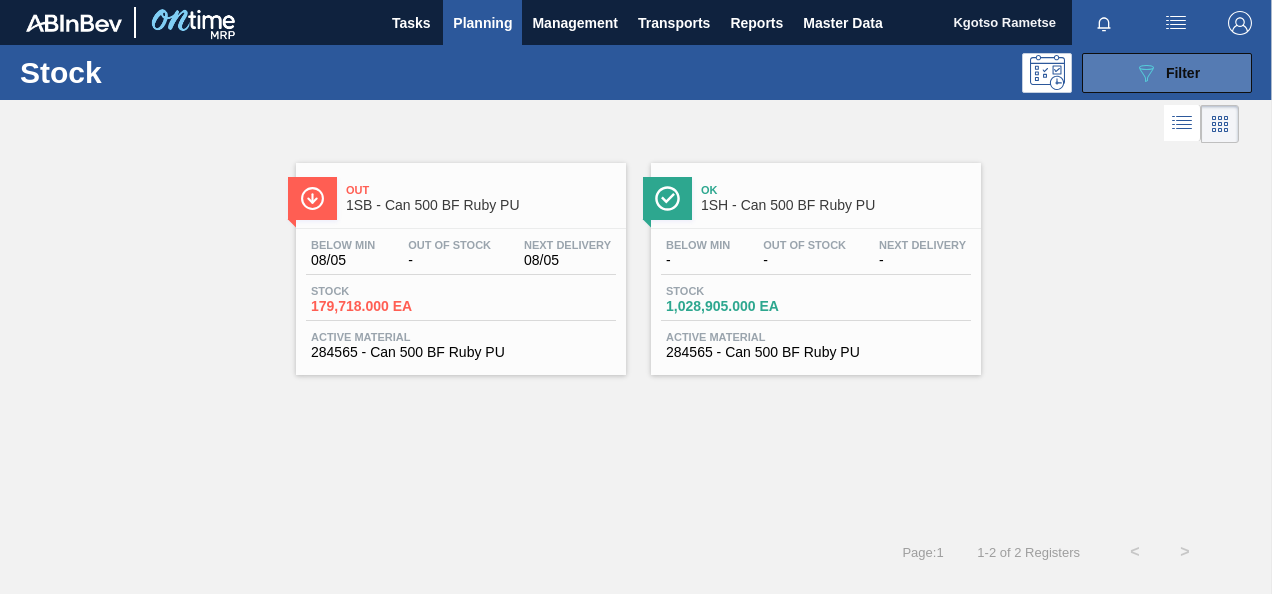 click on "089F7B8B-B2A5-4AFE-B5C0-19BA573D28AC Filter" at bounding box center (1167, 73) 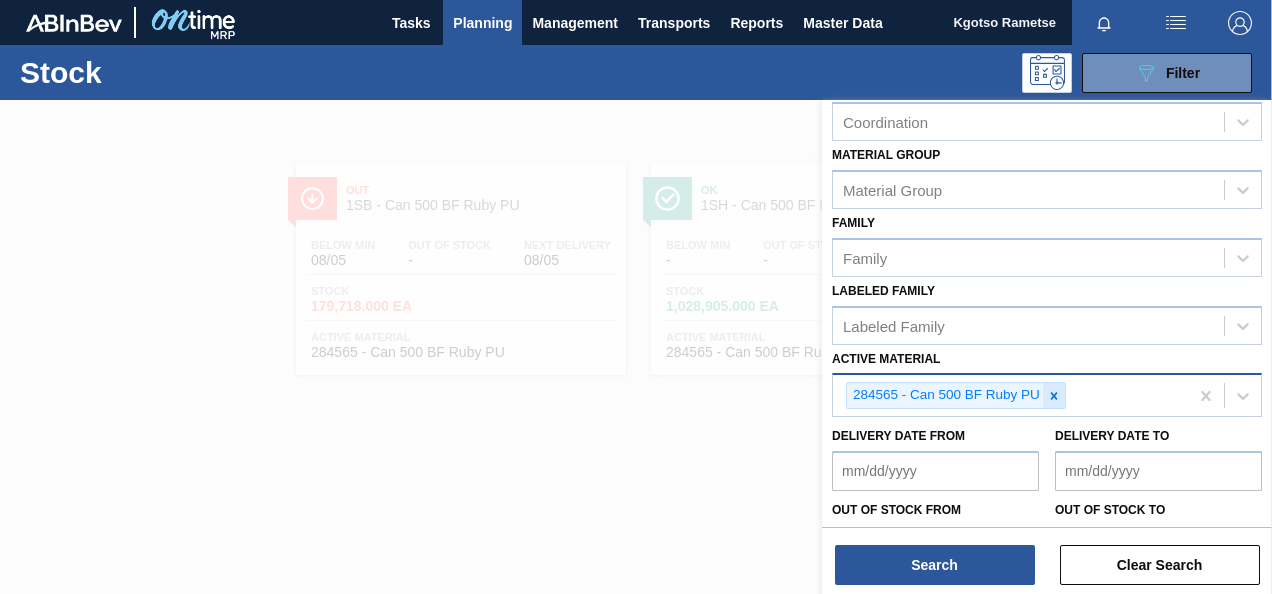 click 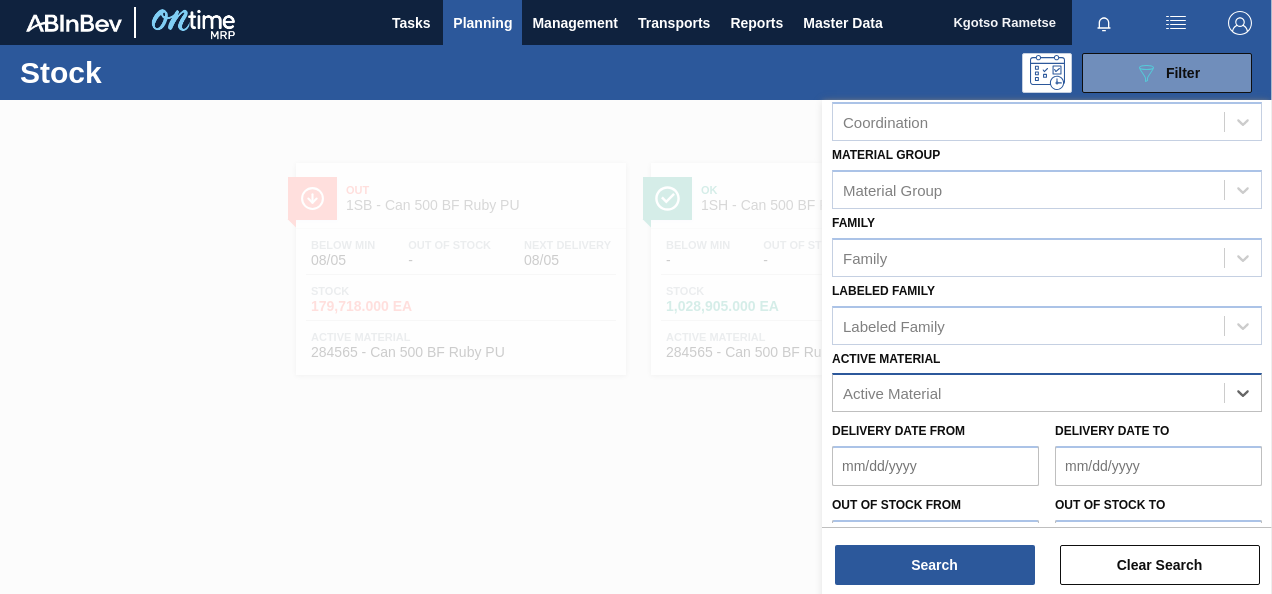 paste on "279751" 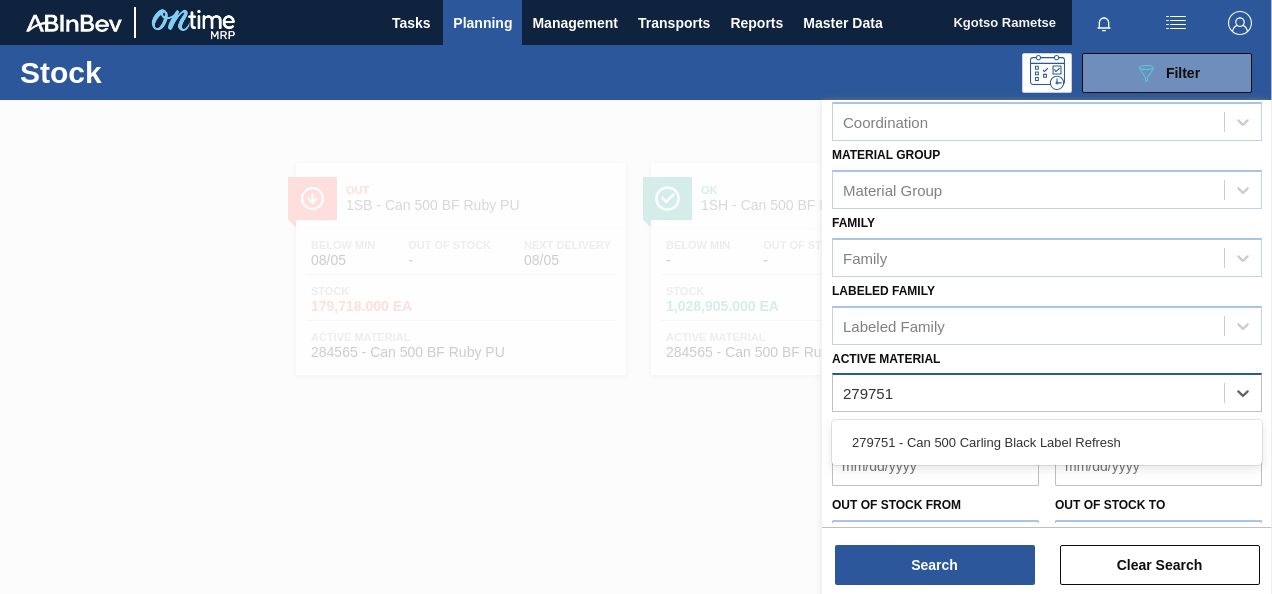 type 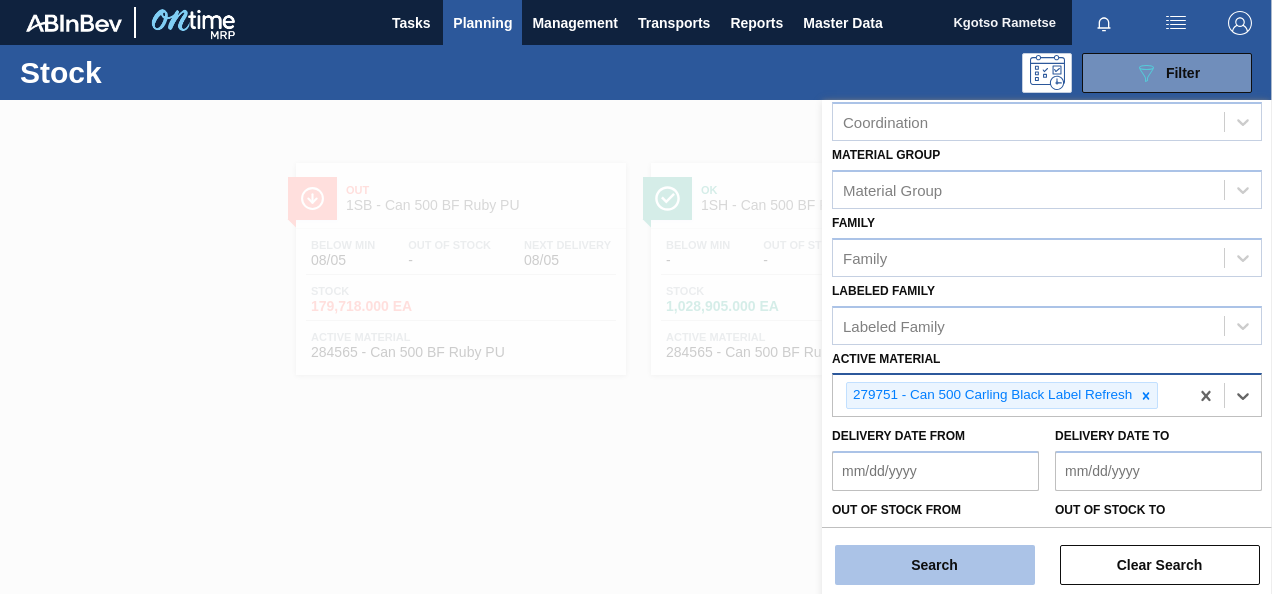 click on "Search" at bounding box center [935, 565] 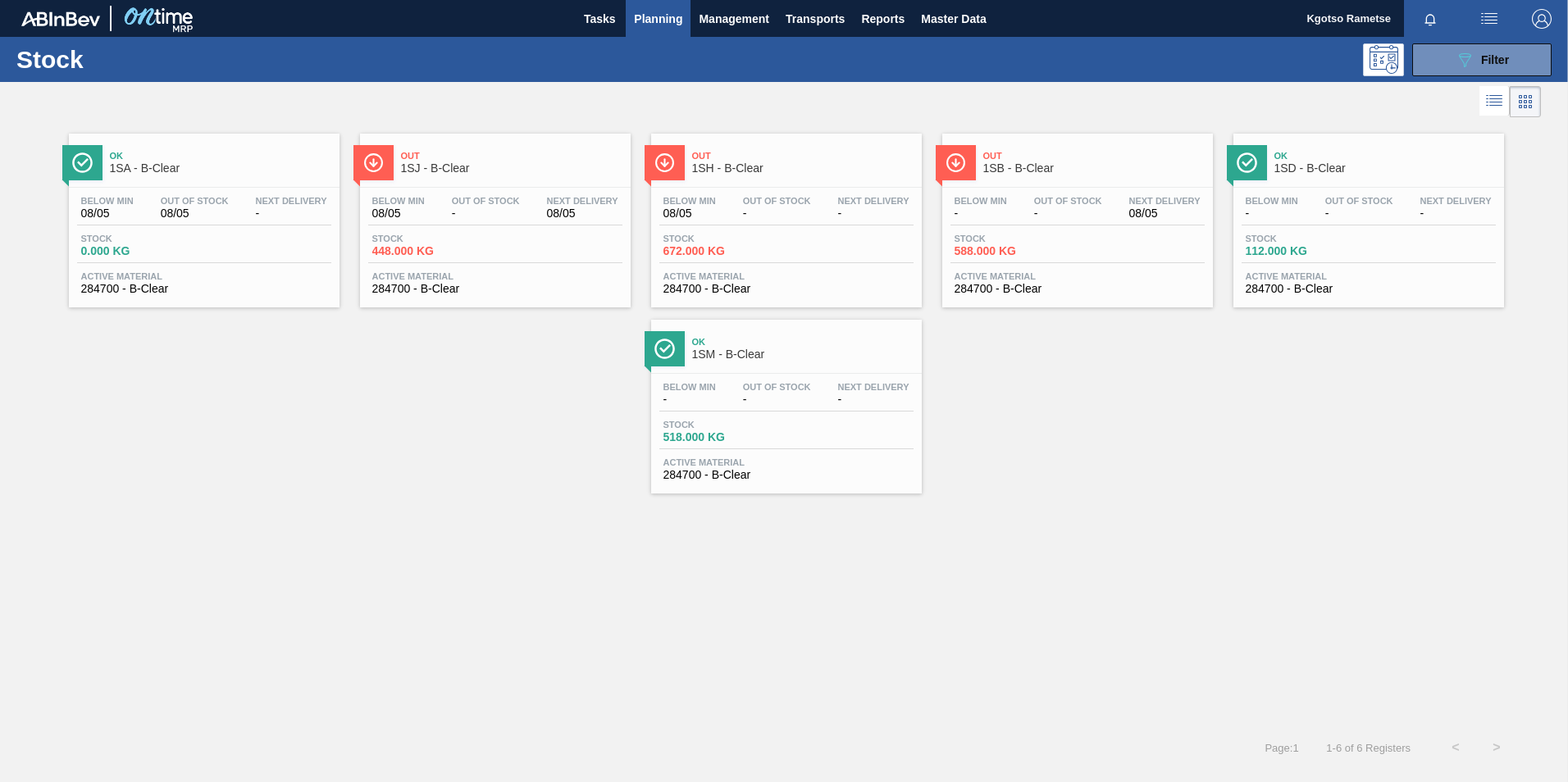 scroll, scrollTop: 0, scrollLeft: 0, axis: both 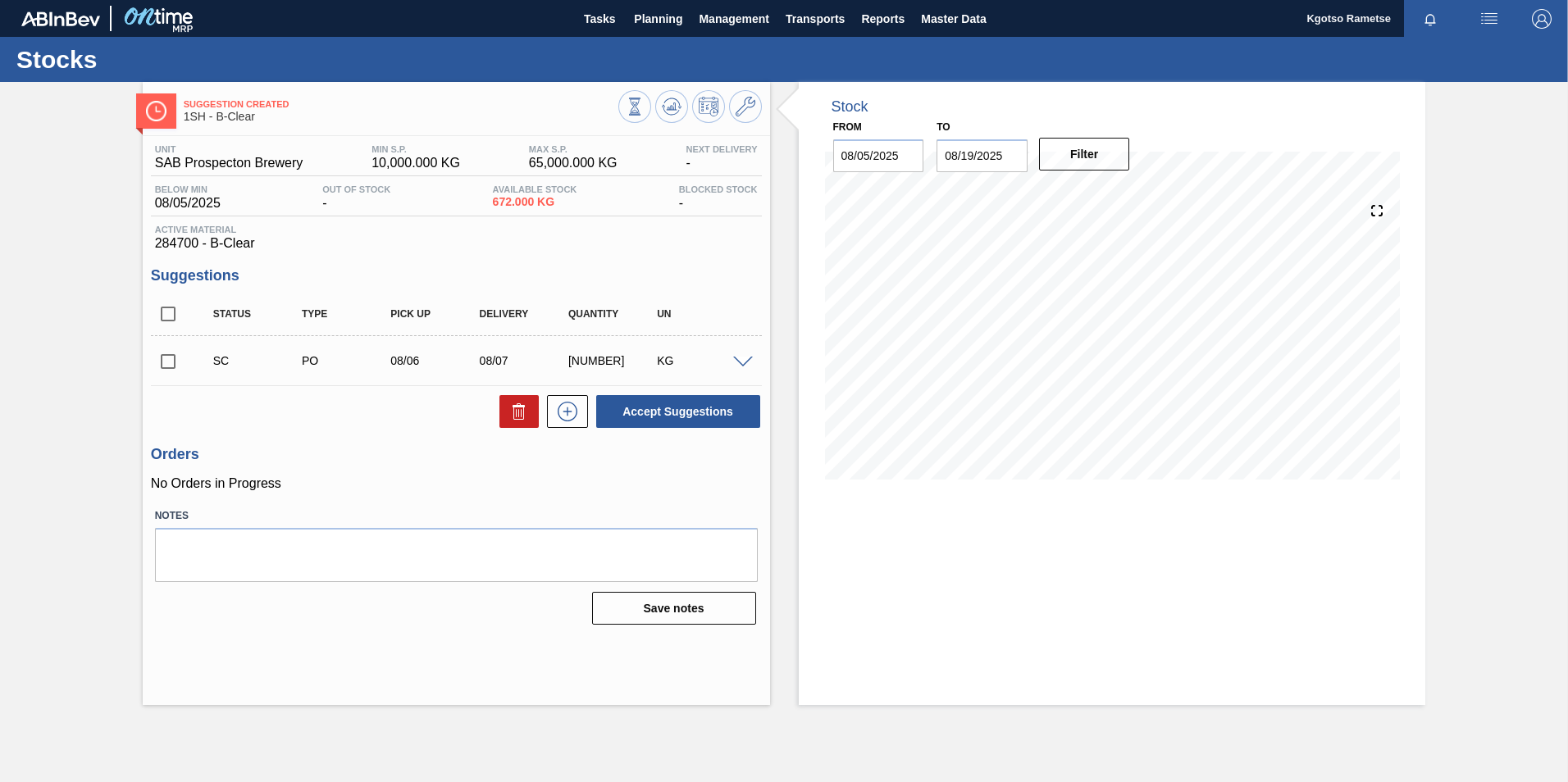 click at bounding box center [743, 362] 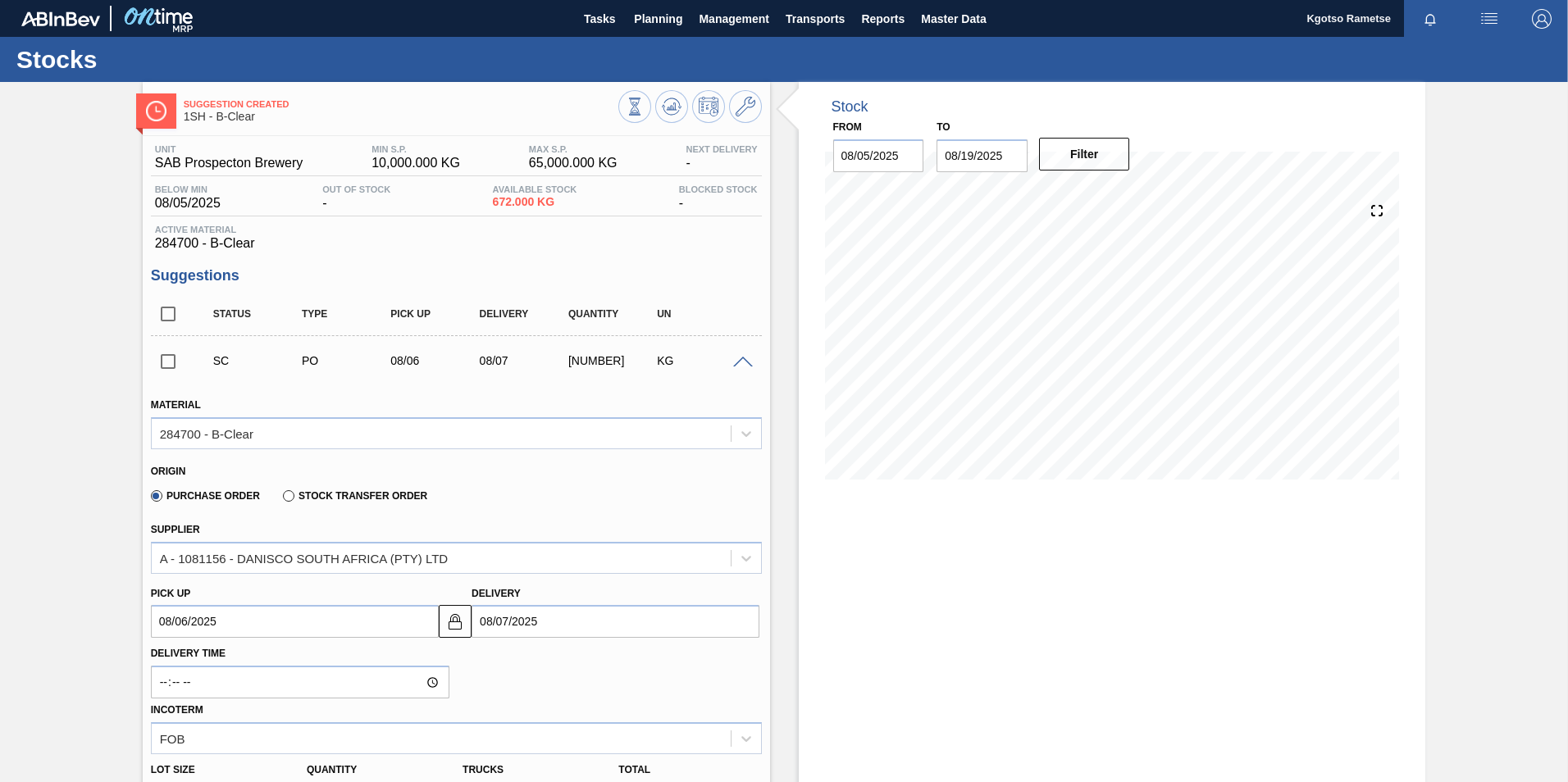 click at bounding box center (743, 362) 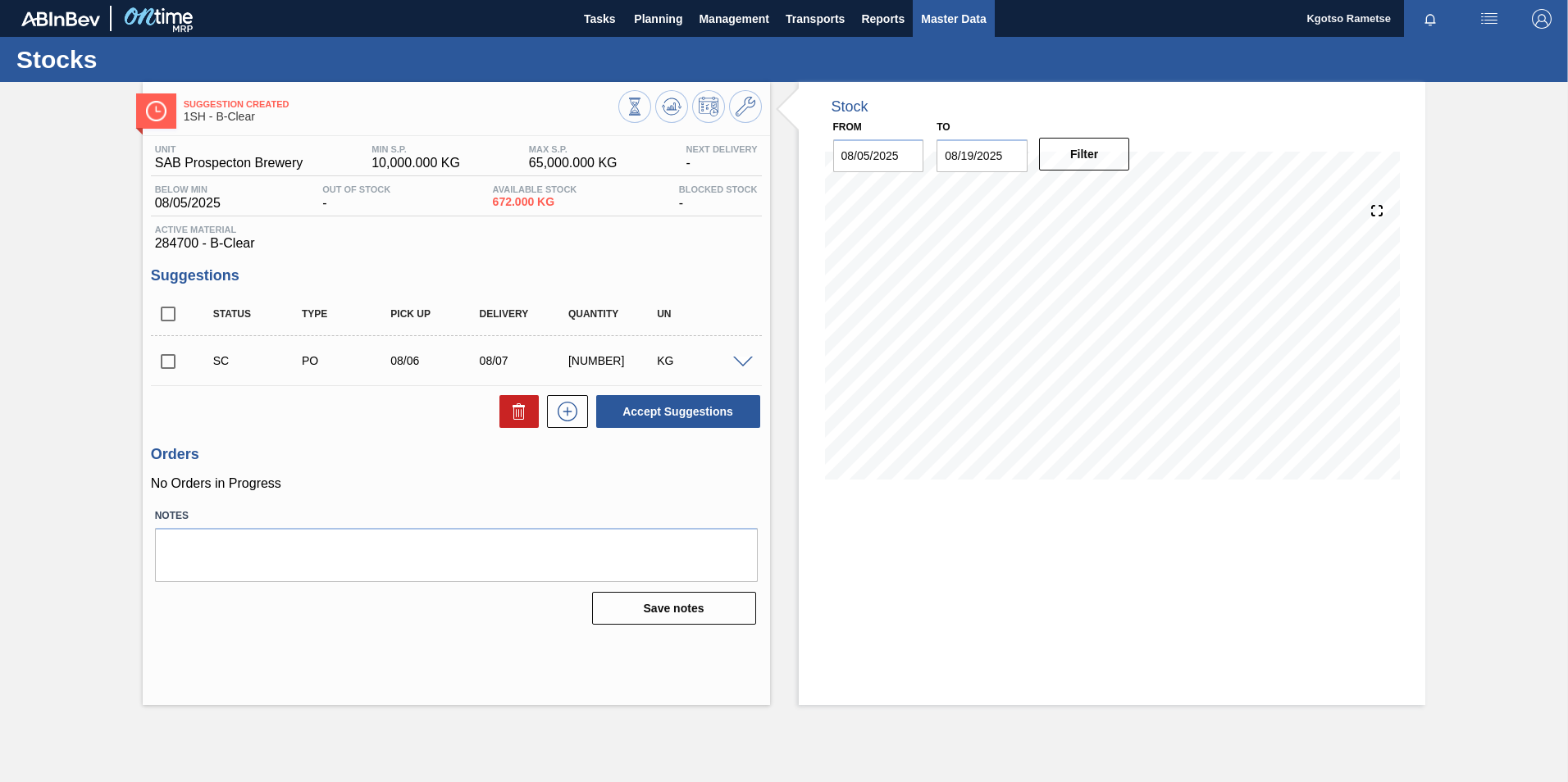 click on "Master Data" at bounding box center [953, 18] 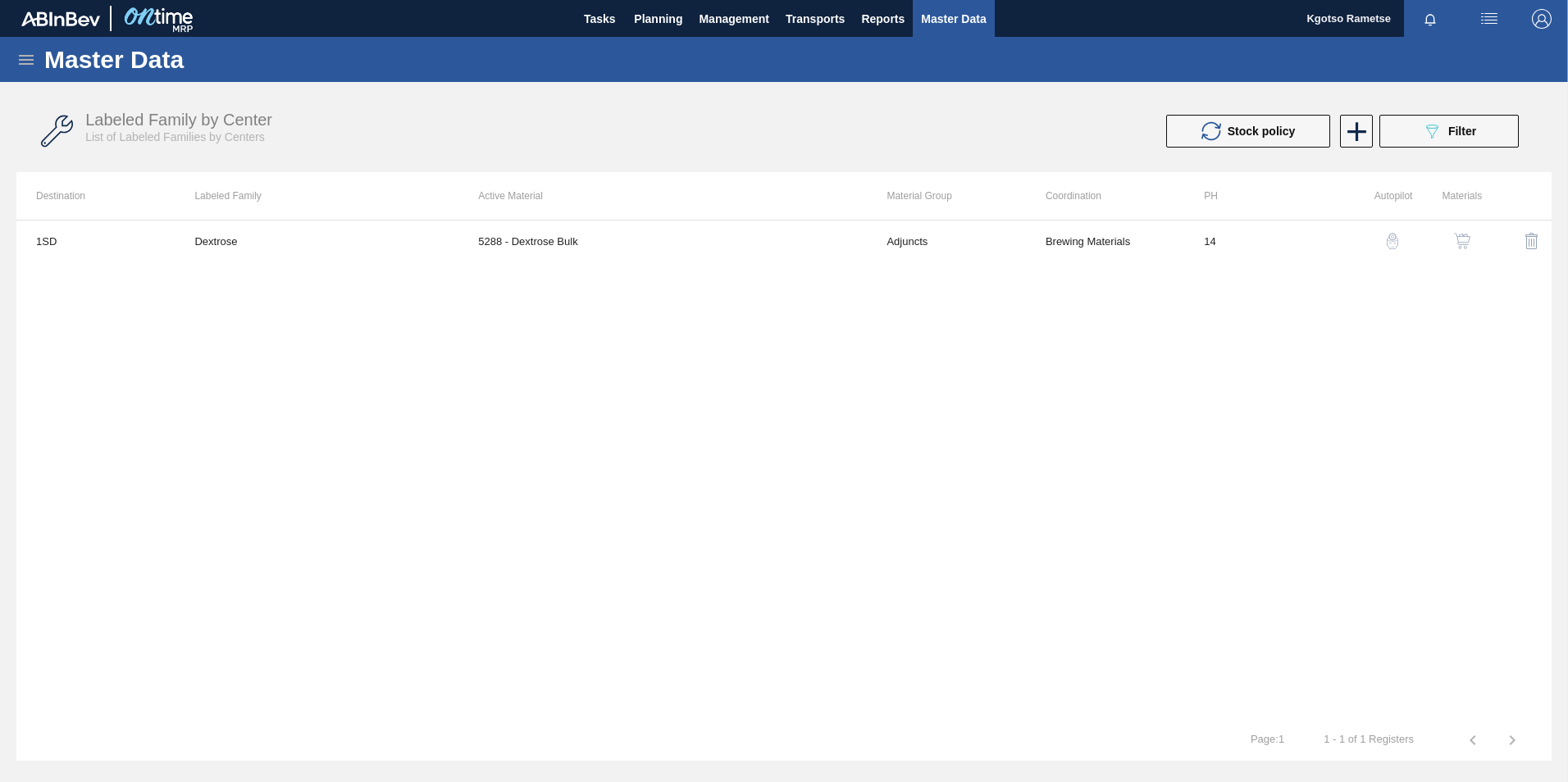 click 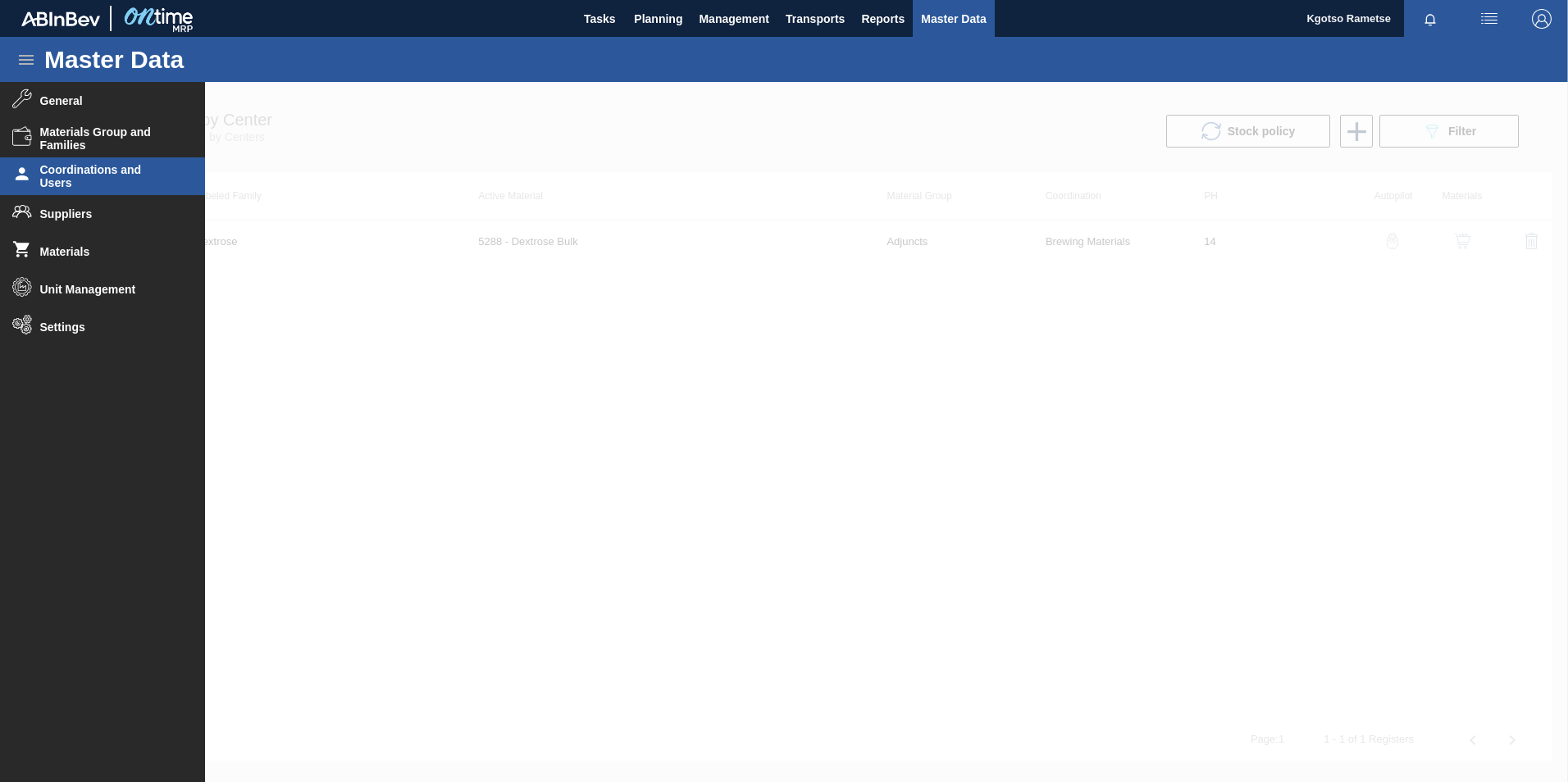 click on "Coordinations and Users" at bounding box center [103, 176] 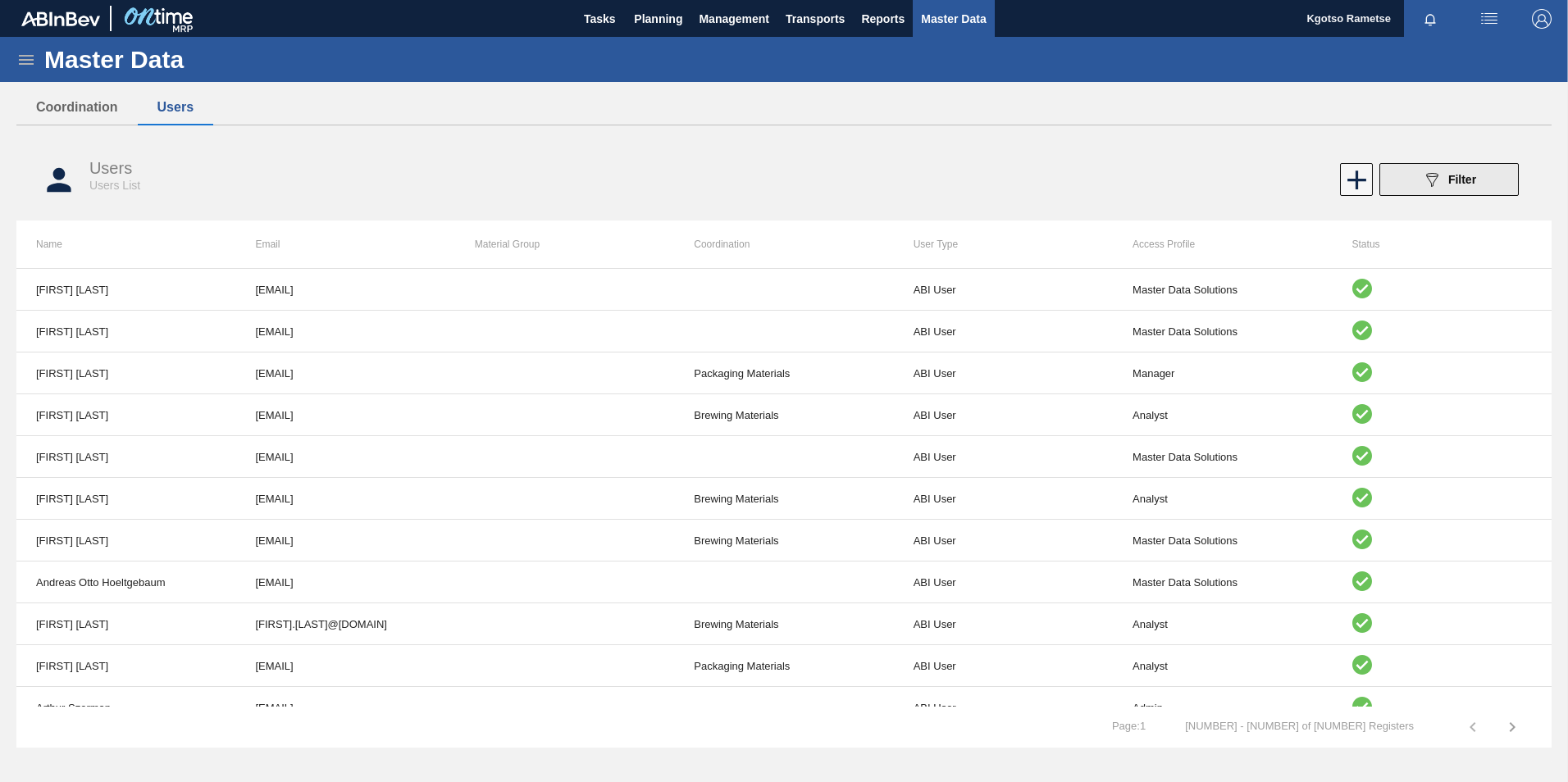 click 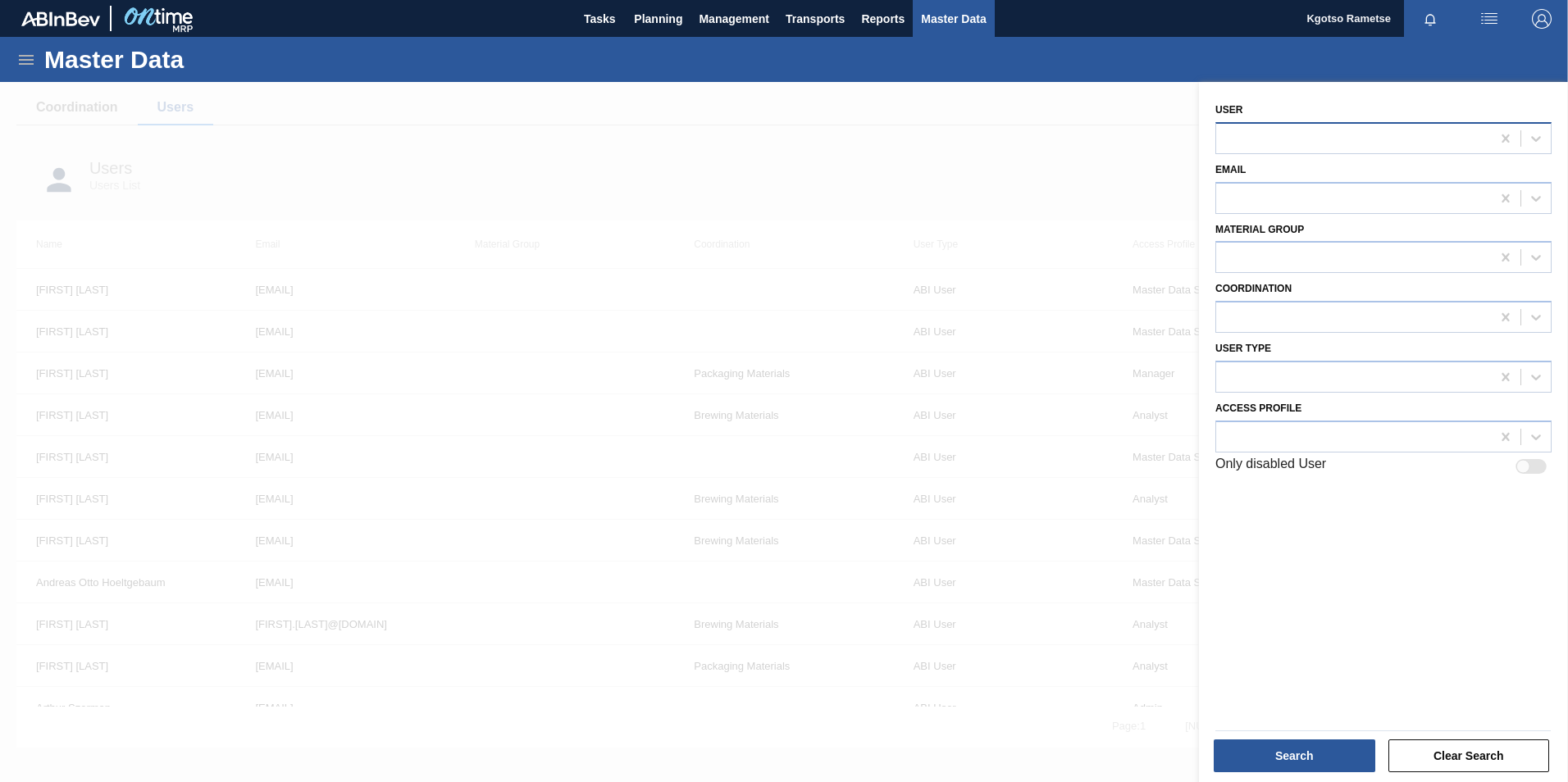 click at bounding box center (1353, 138) 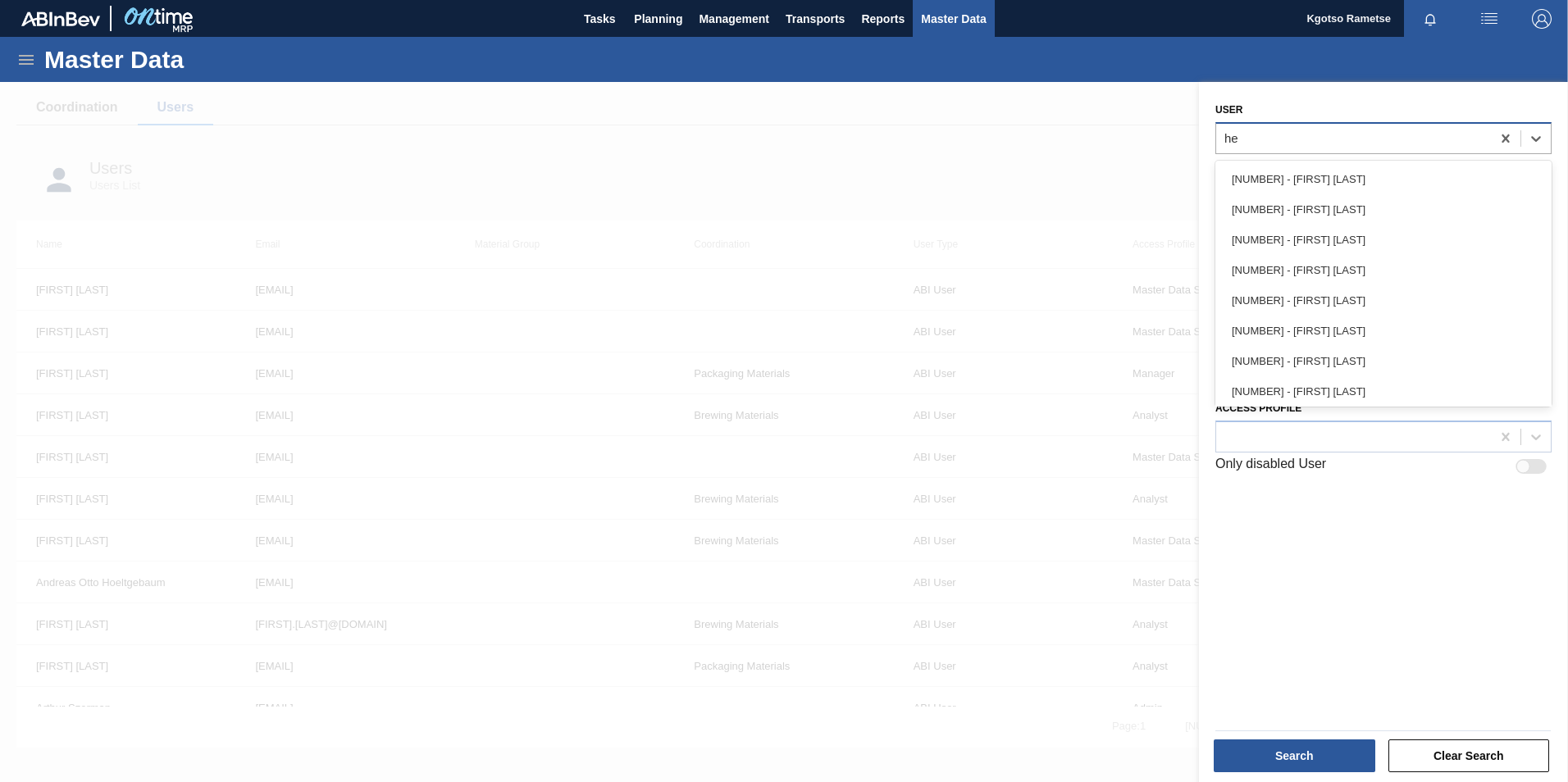 type on "h" 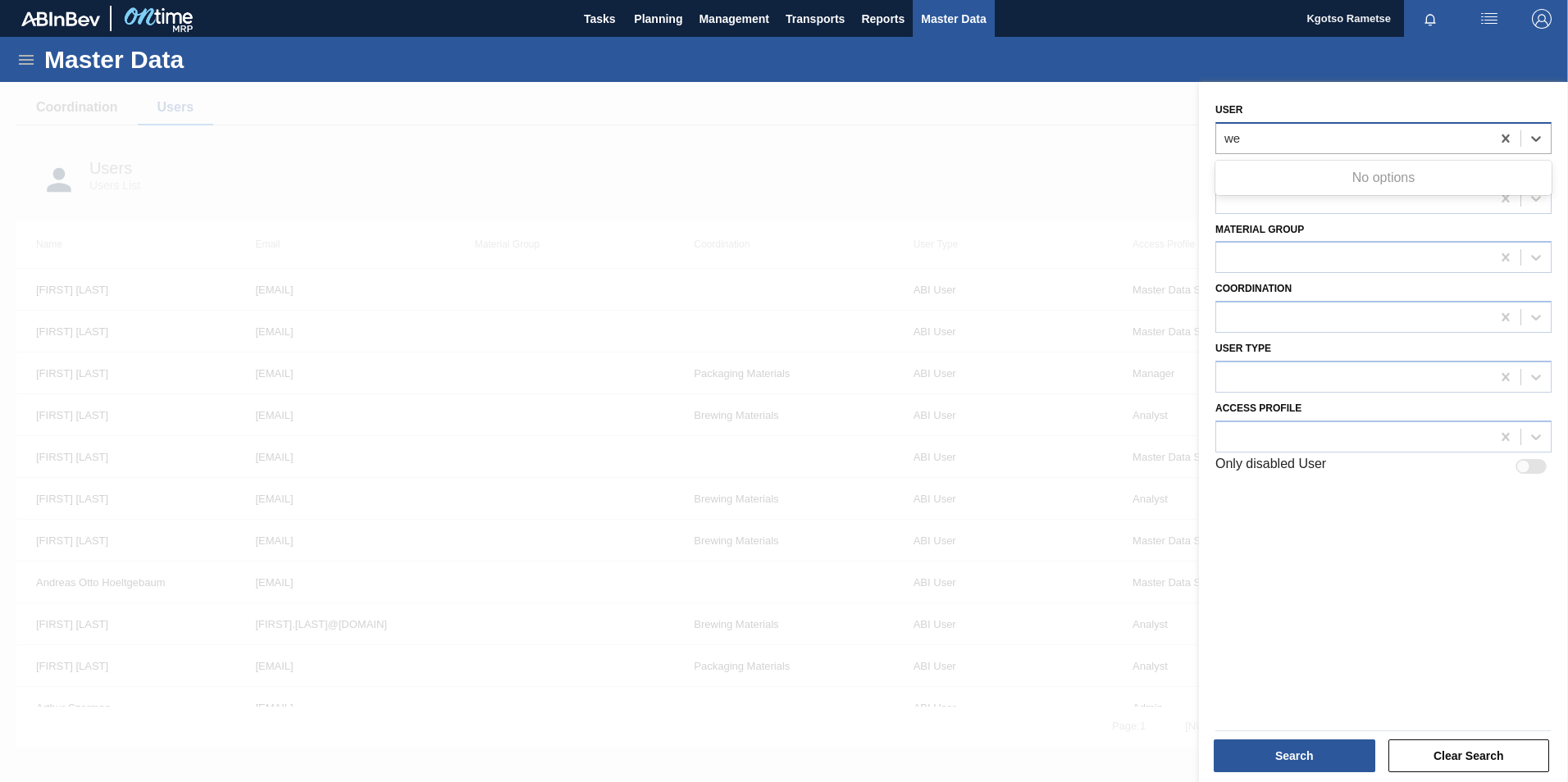 type on "w" 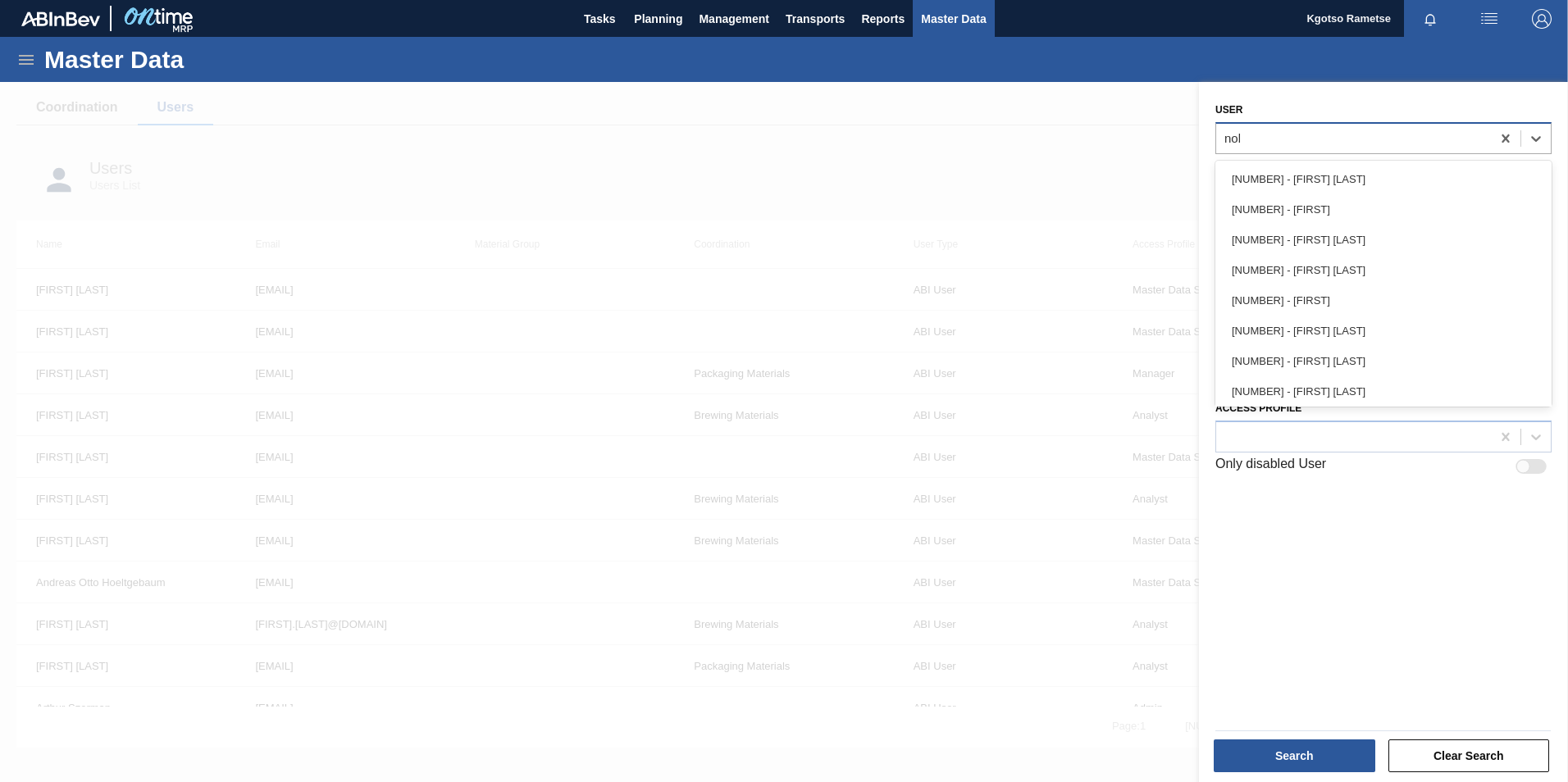 type on "[FIRST]" 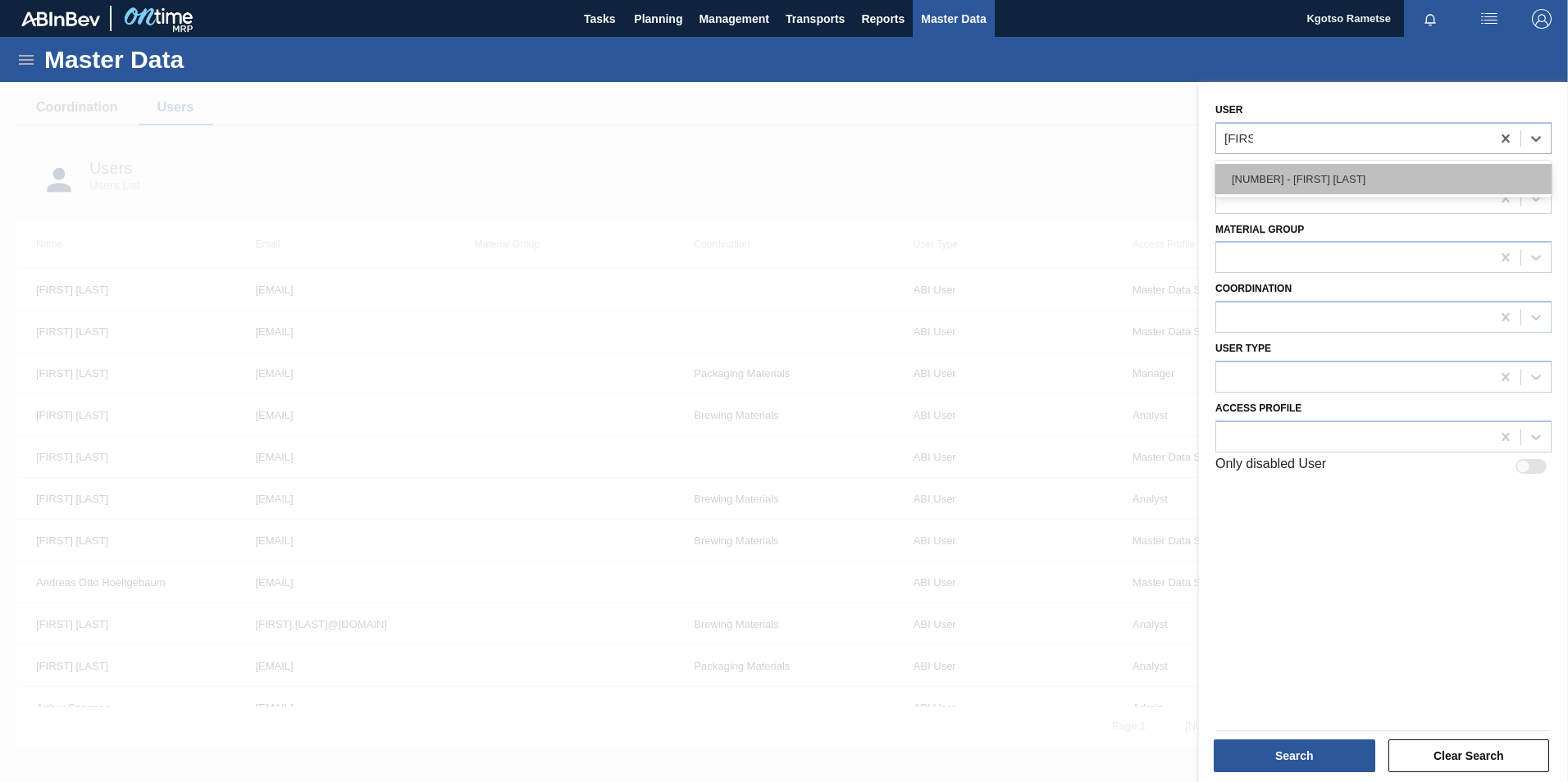click on "[NUMBER] - [FIRST] [LAST]" at bounding box center [1383, 179] 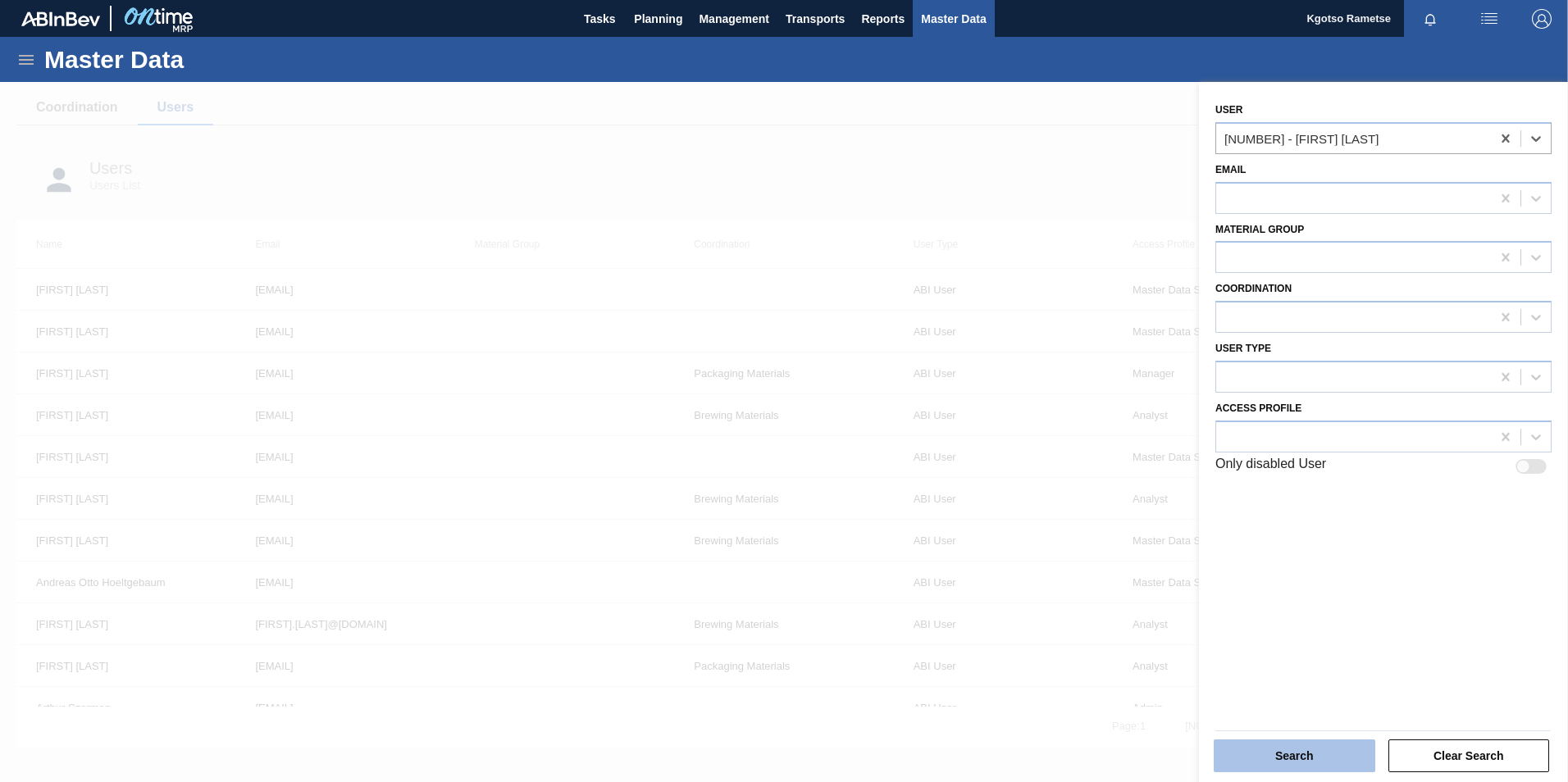 click on "Search" at bounding box center (1294, 756) 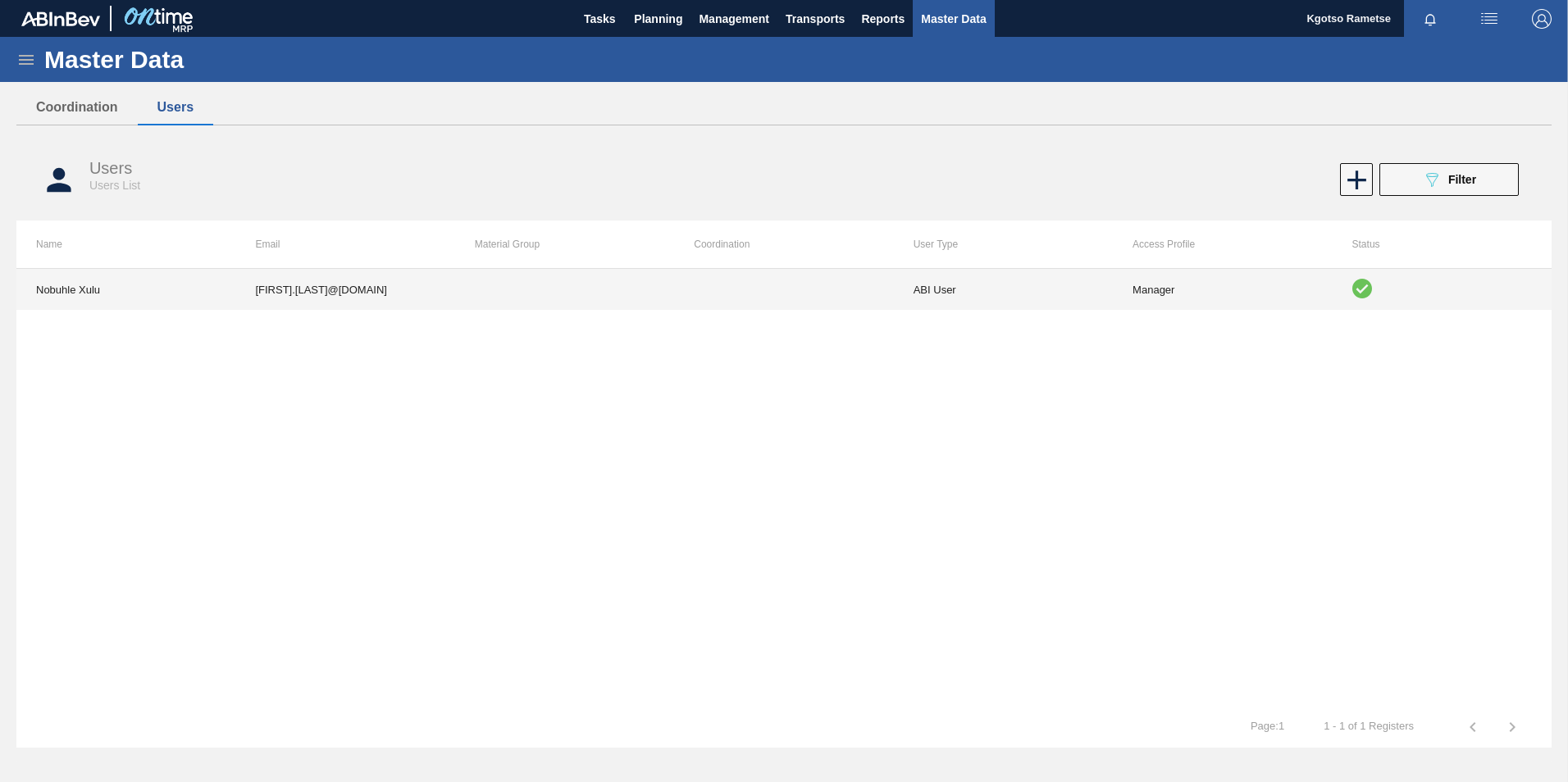 click on "Manager" at bounding box center (1222, 289) 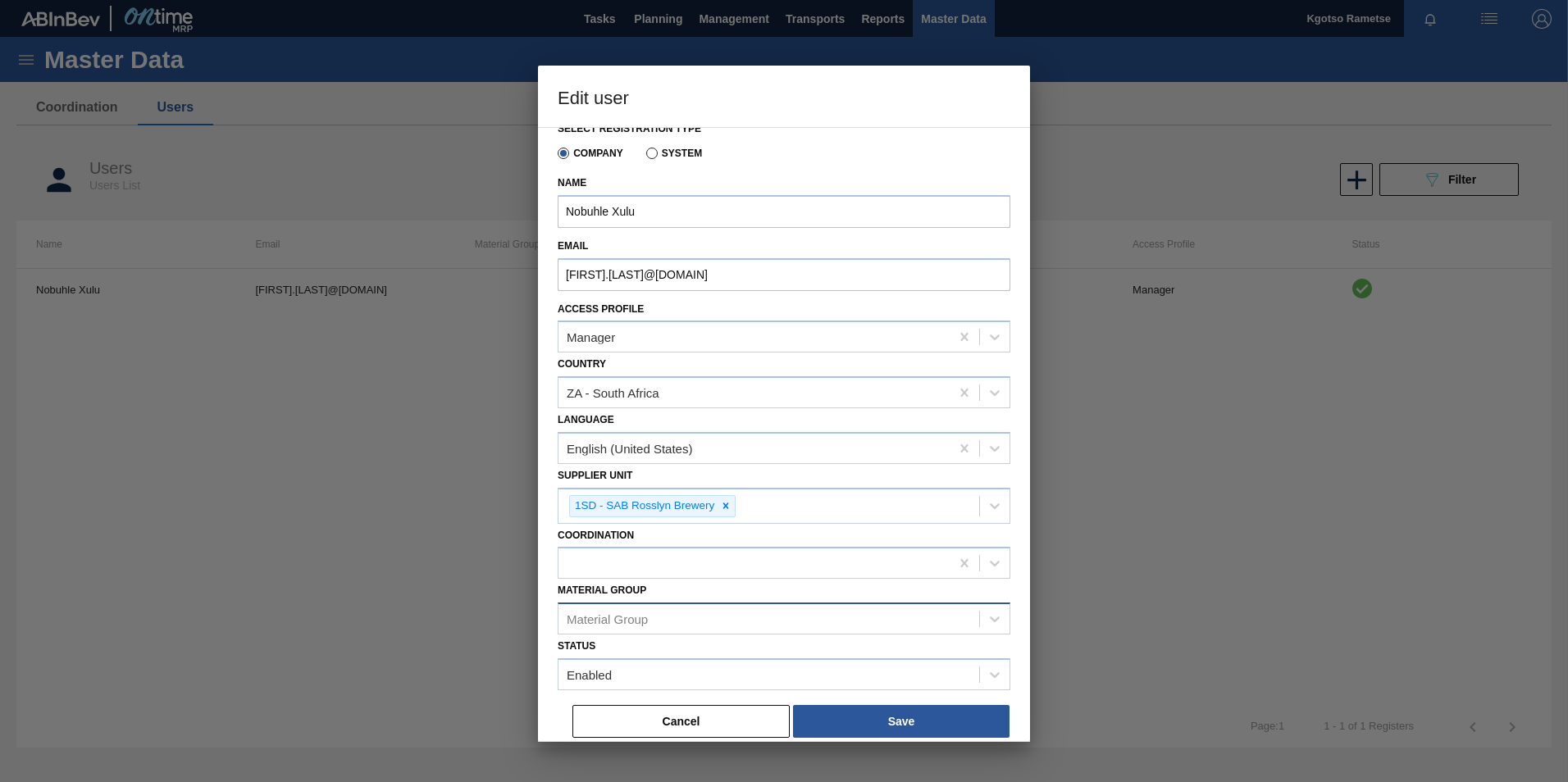 scroll, scrollTop: 22, scrollLeft: 0, axis: vertical 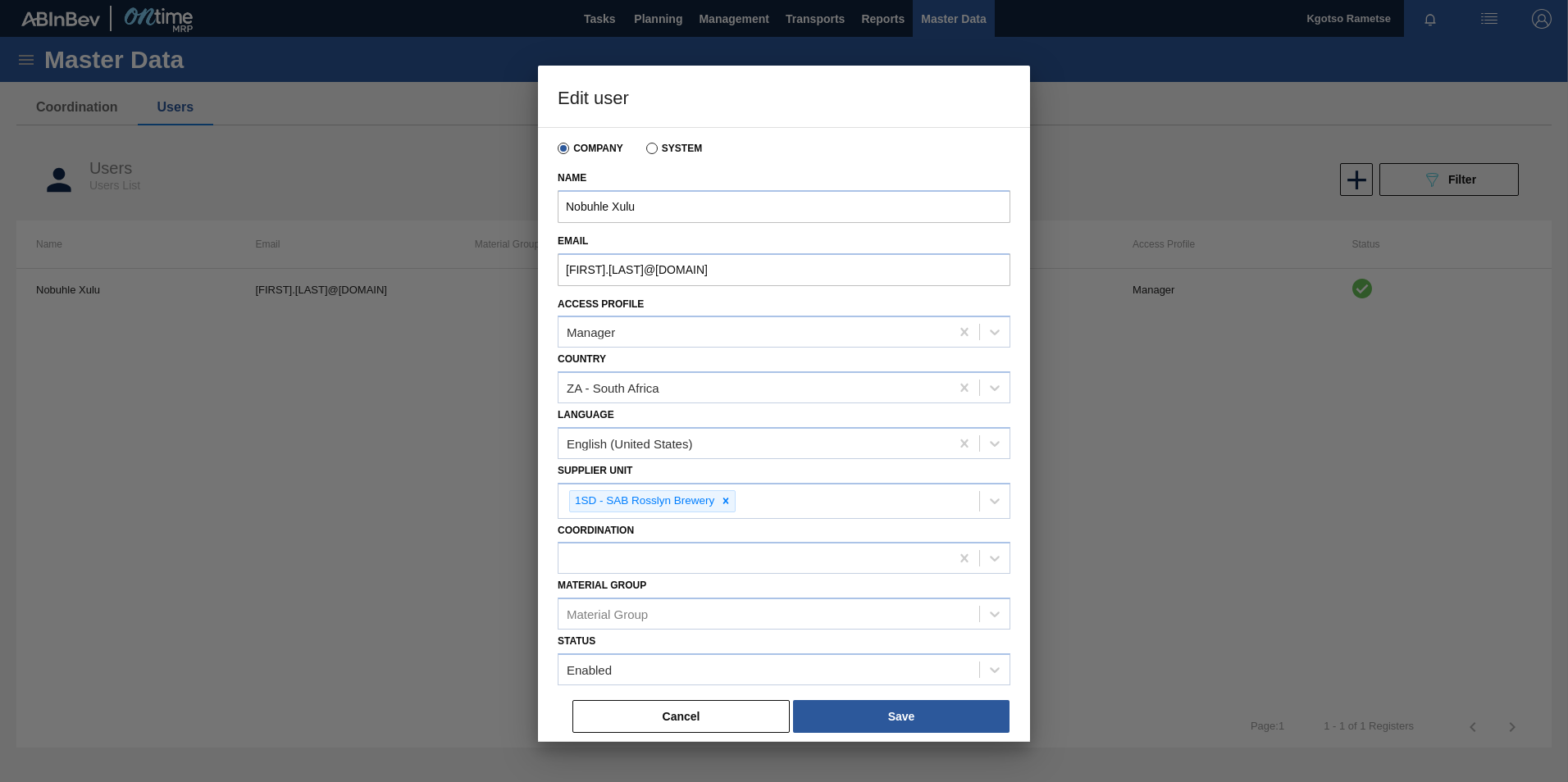 click on "Cancel" at bounding box center [681, 716] 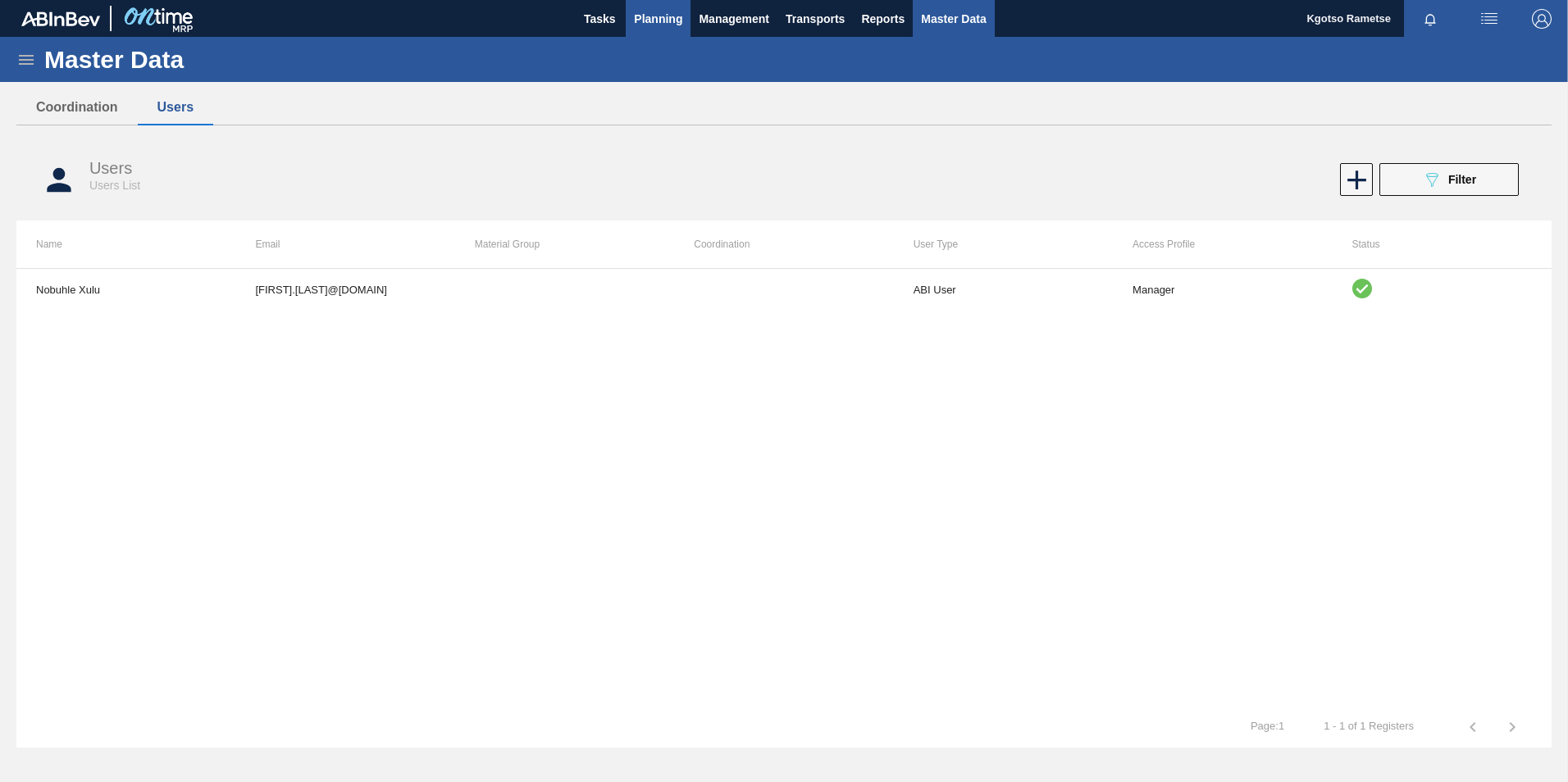 click on "Planning" at bounding box center [658, 19] 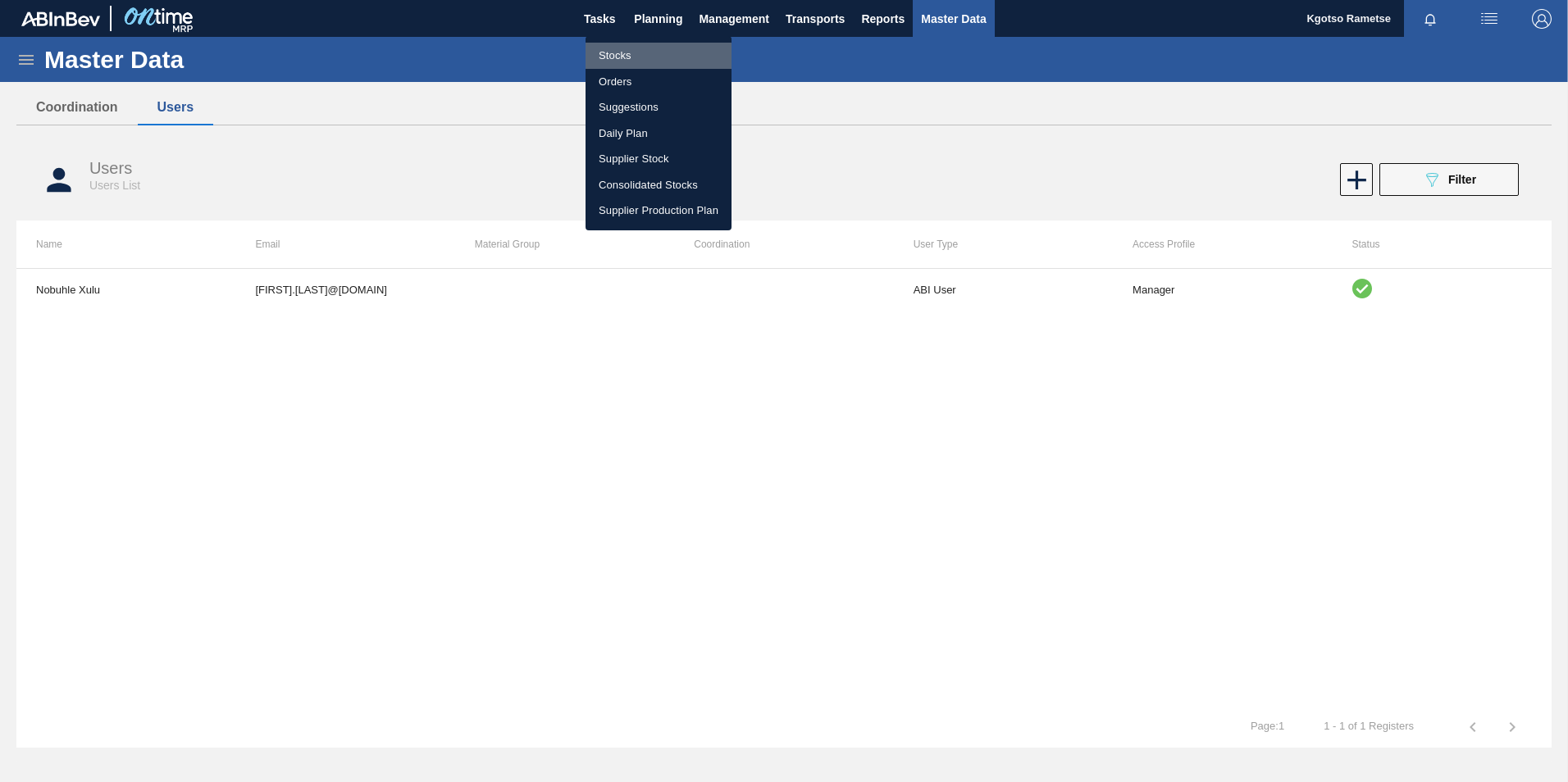 click on "Stocks" at bounding box center [659, 56] 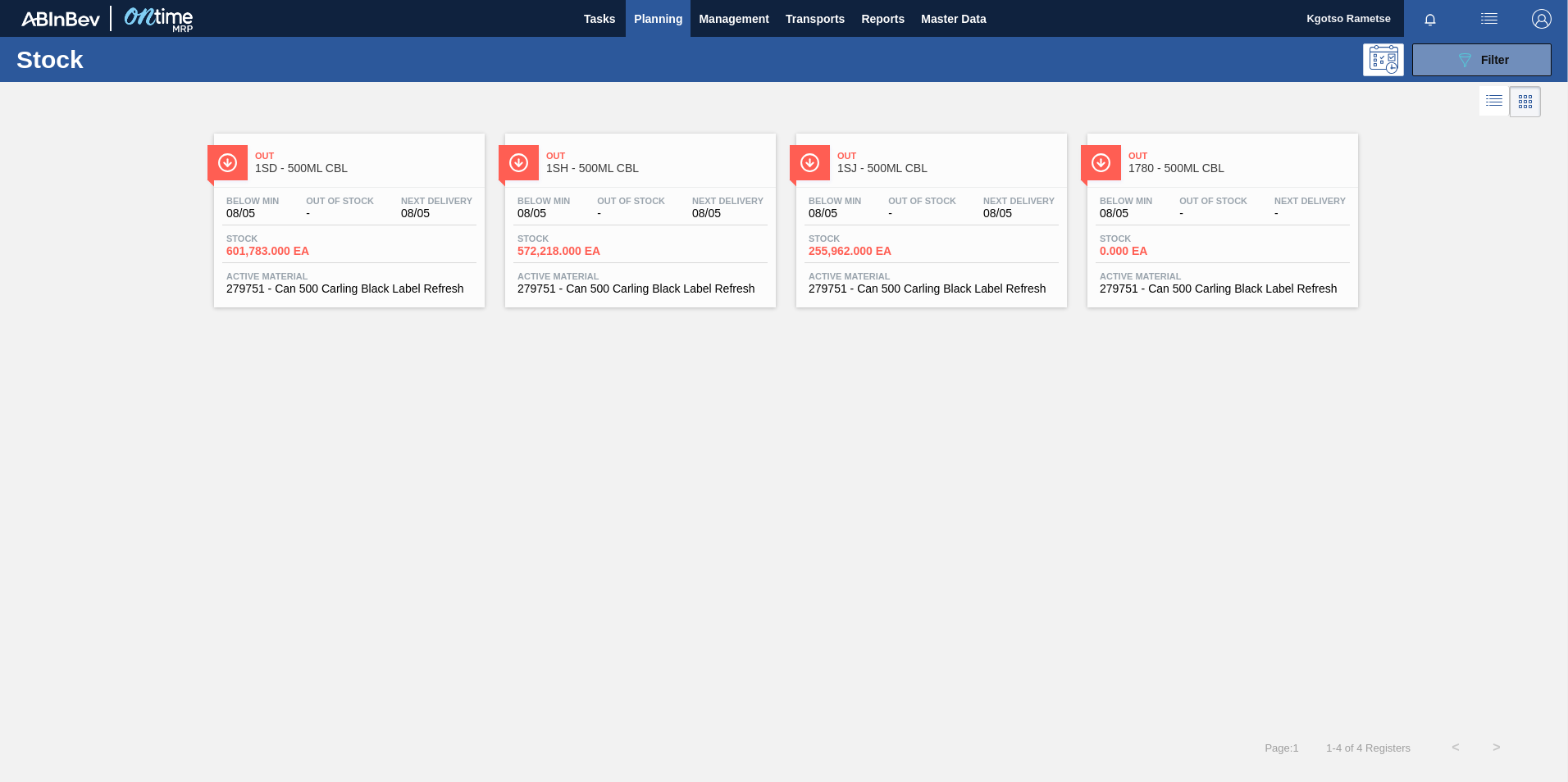 click on "Below Min [DATE] Out Of Stock - Next Delivery [DATE]" at bounding box center (640, 211) 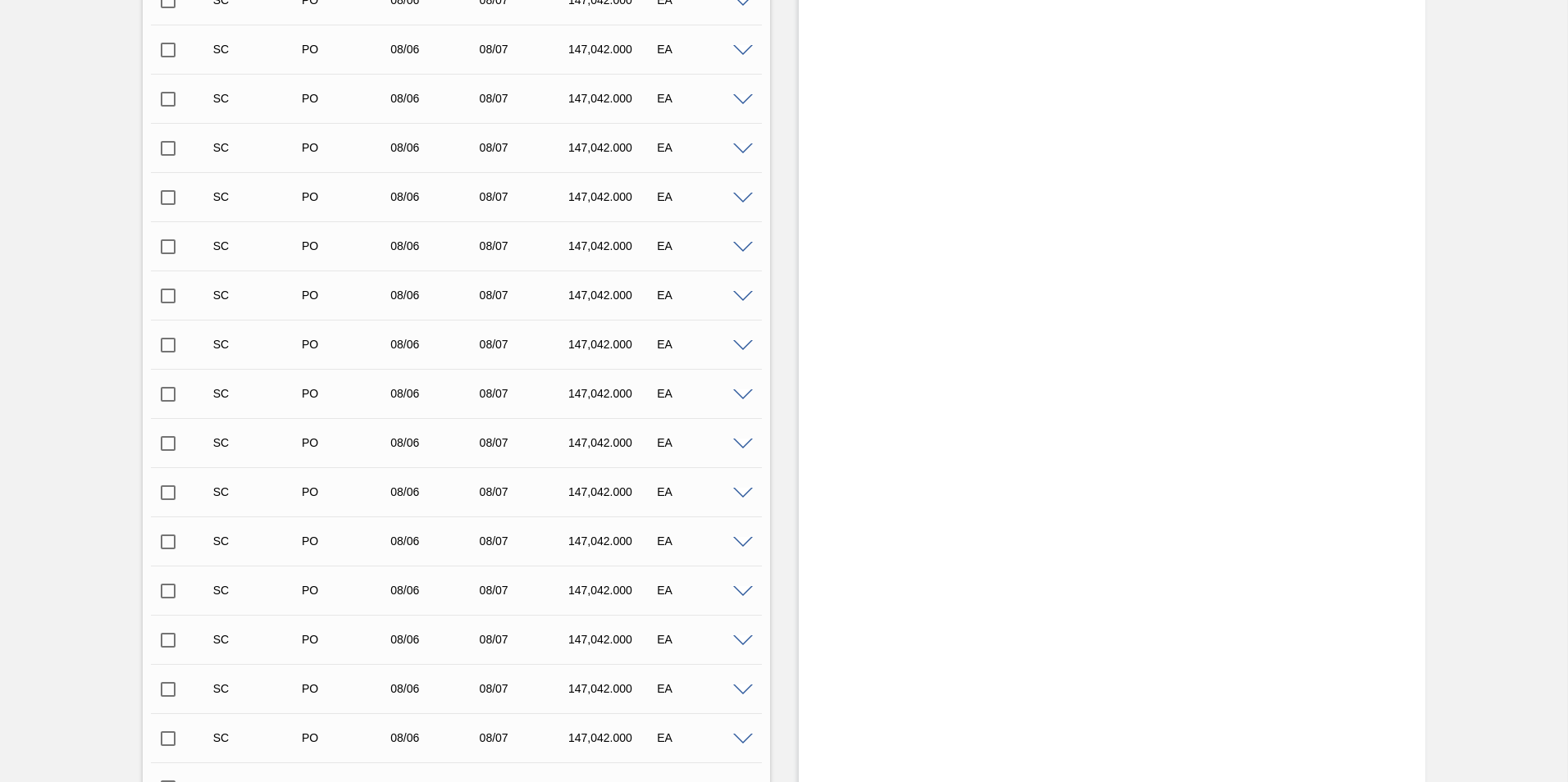 scroll, scrollTop: 0, scrollLeft: 0, axis: both 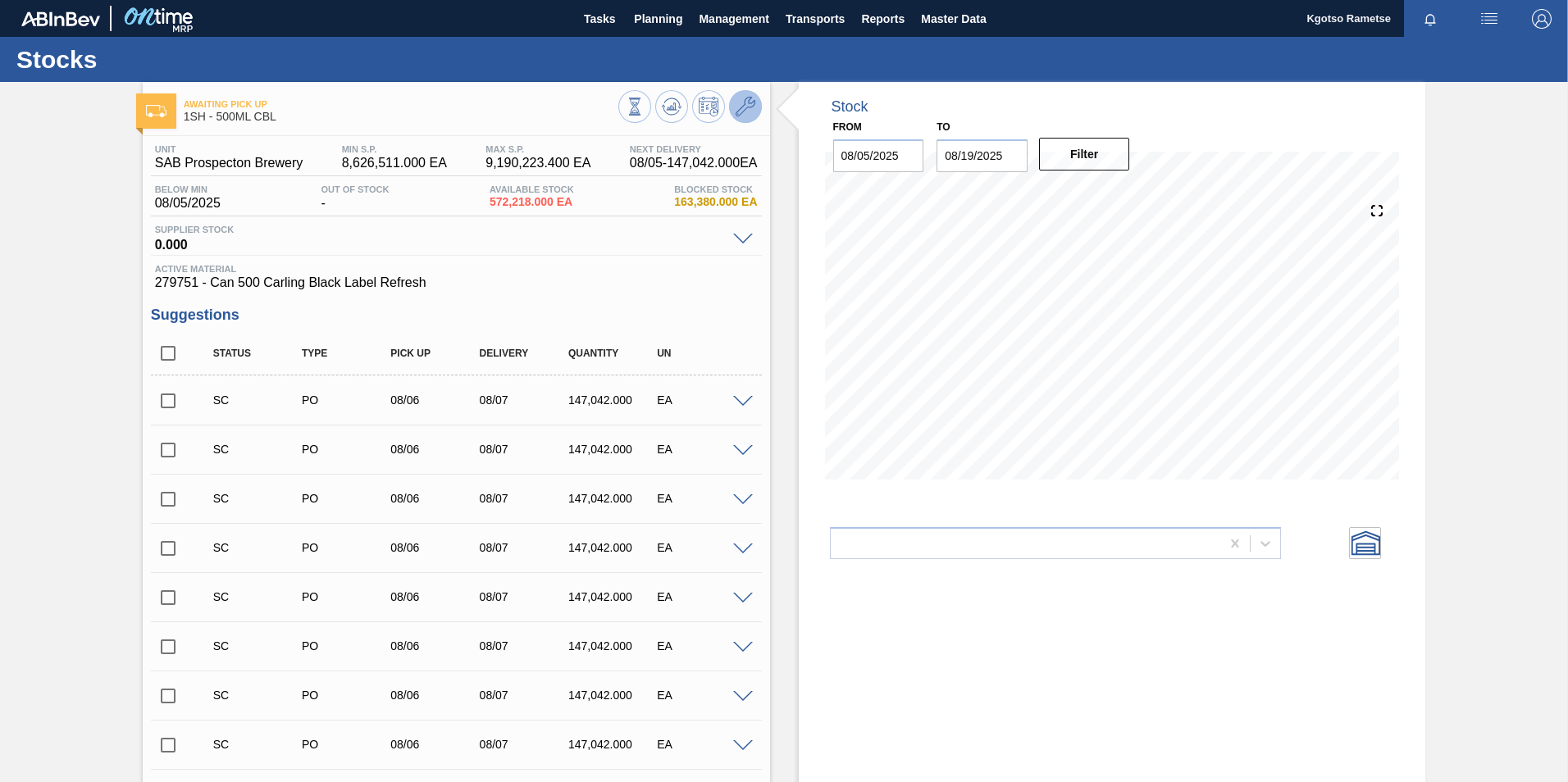 click 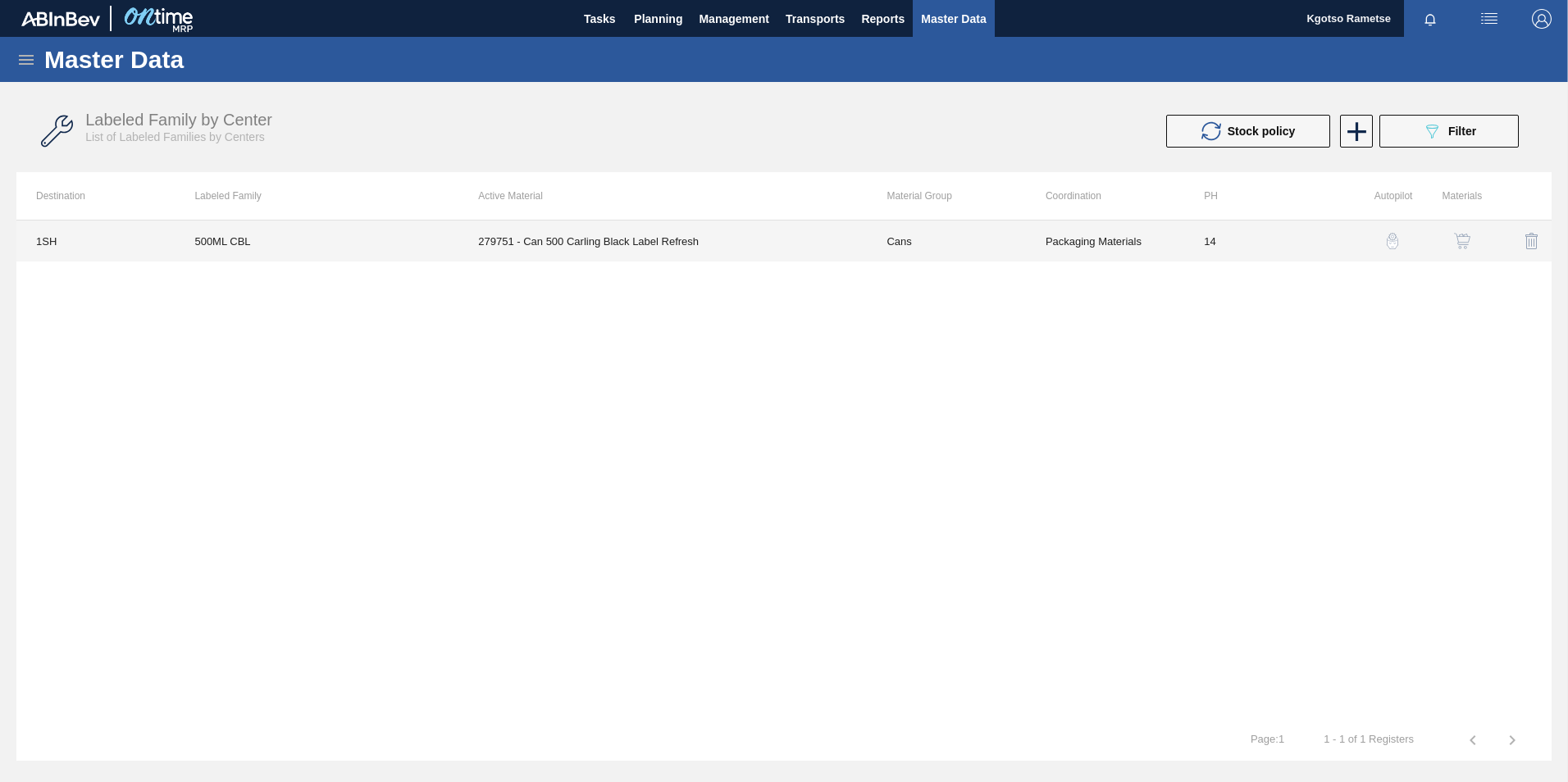 click on "279751 - Can 500 Carling Black Label Refresh" at bounding box center [663, 241] 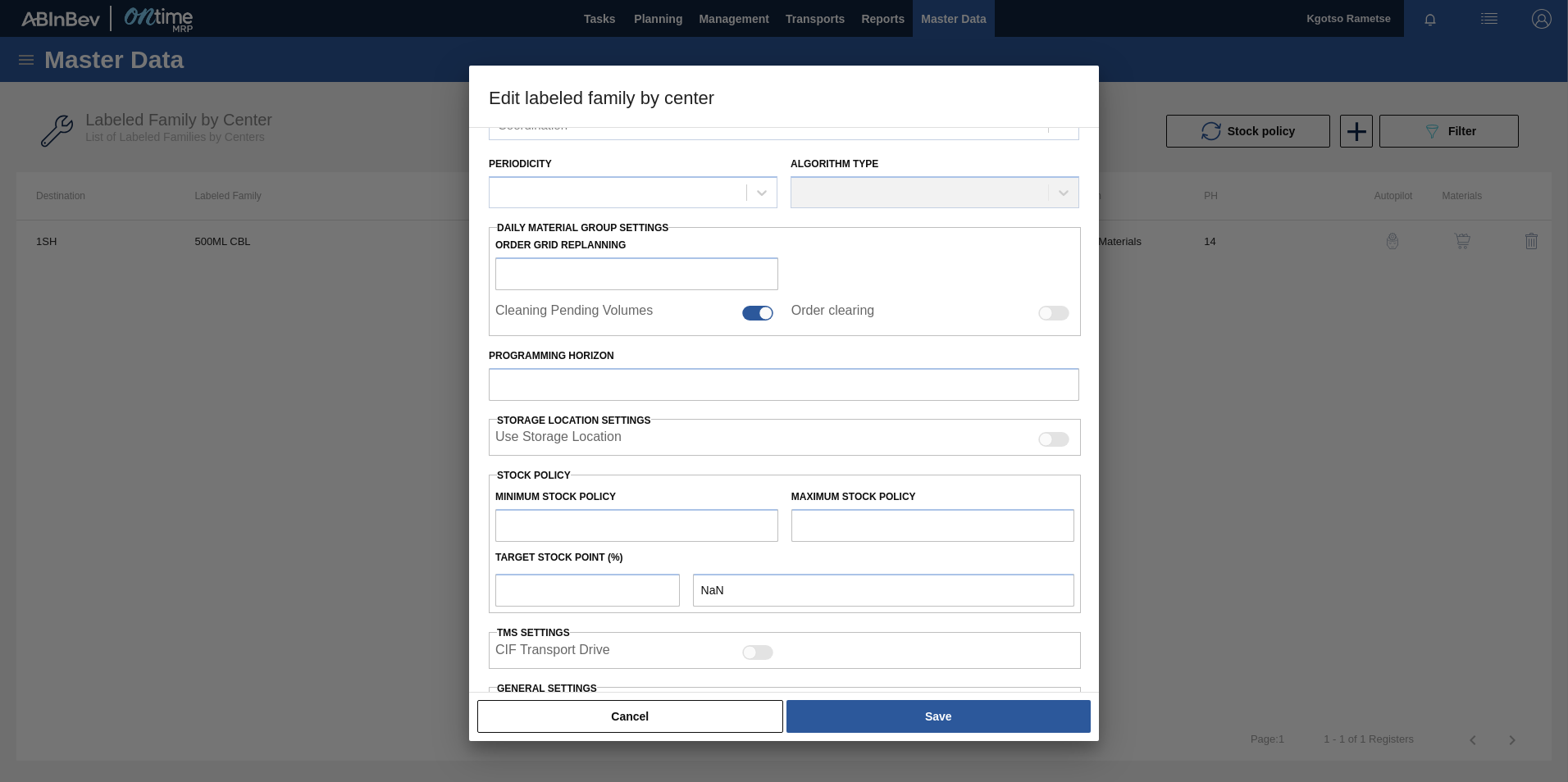 scroll, scrollTop: 313, scrollLeft: 0, axis: vertical 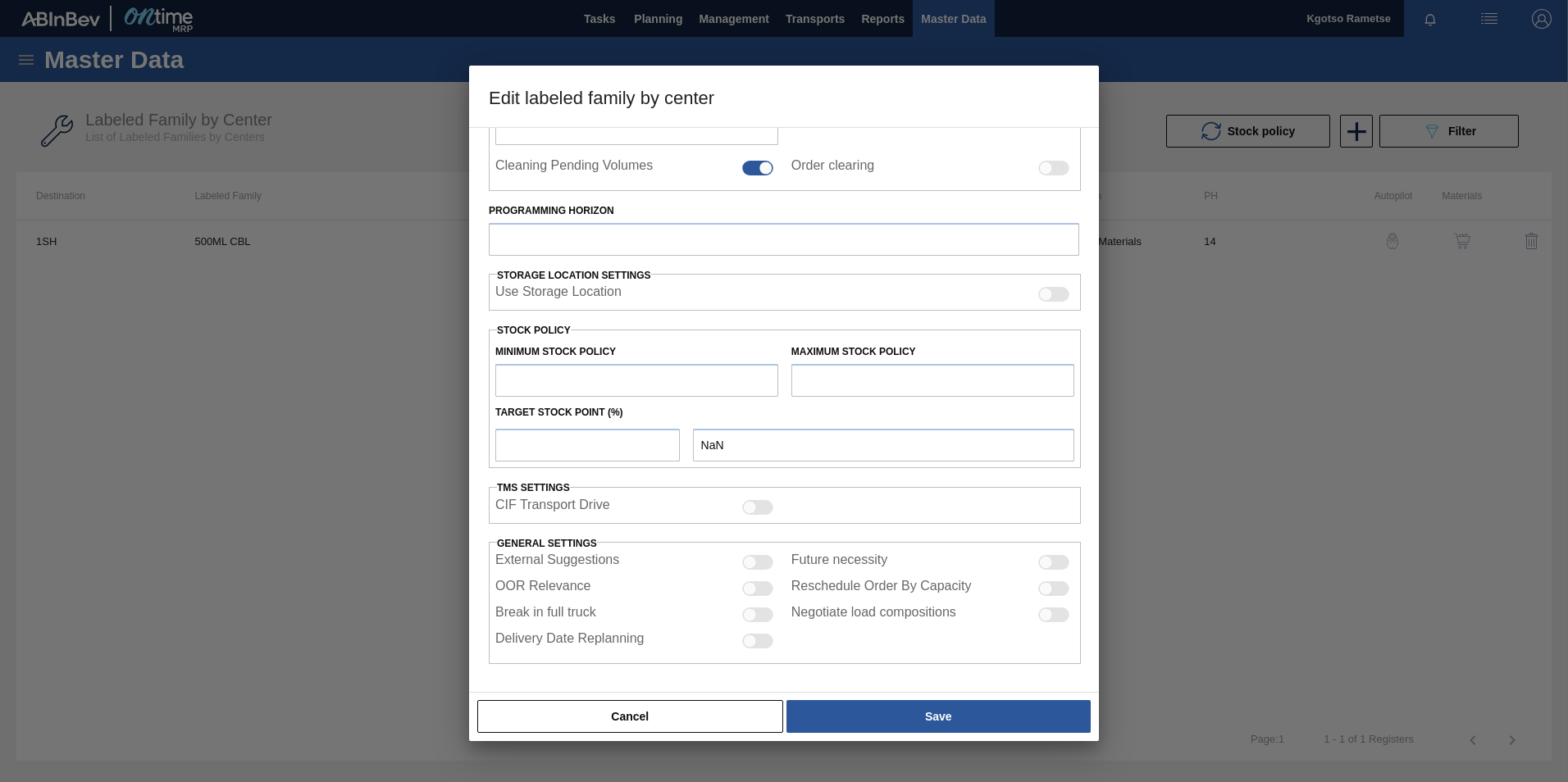 type on "Cans" 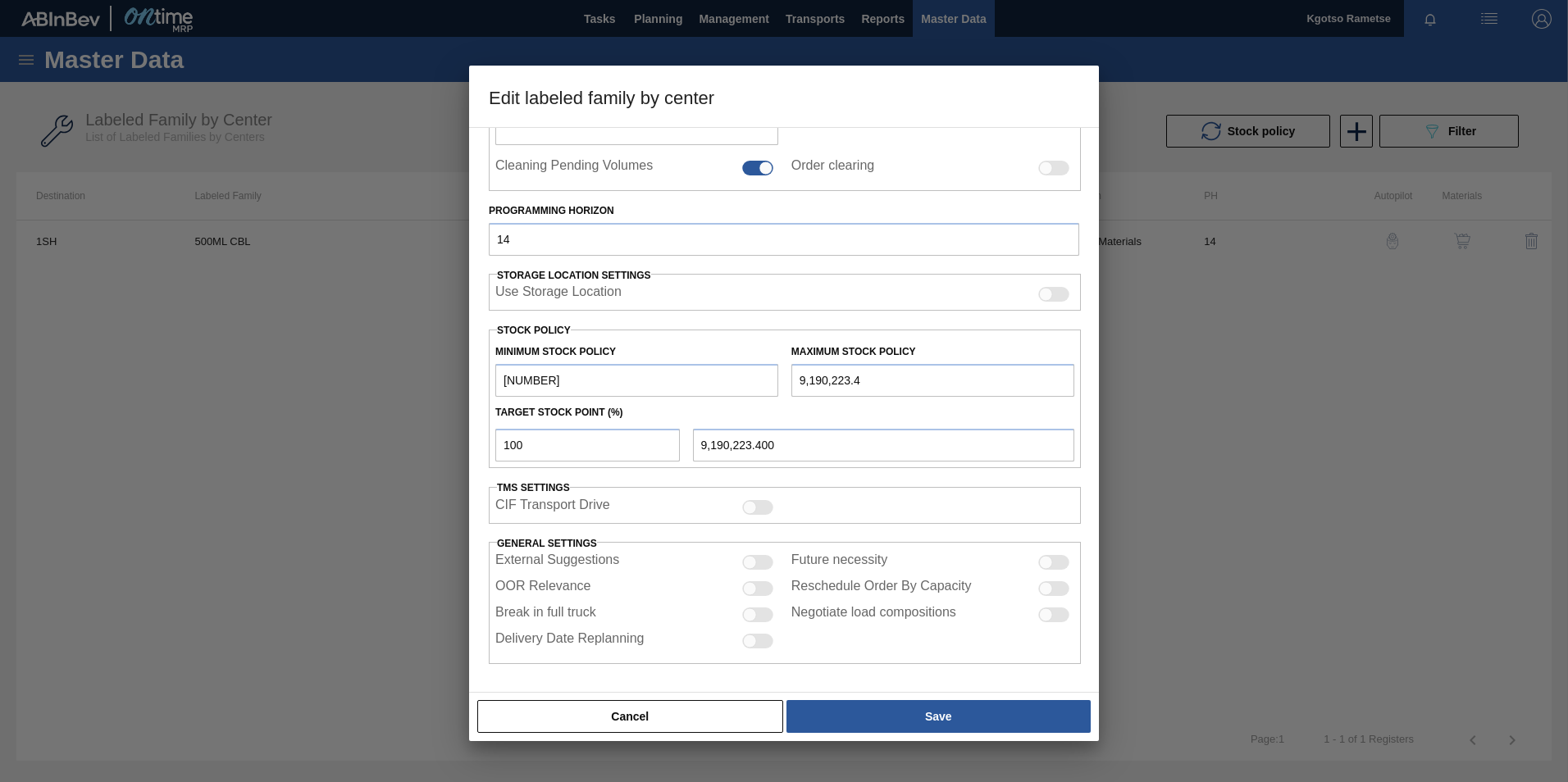scroll, scrollTop: 164, scrollLeft: 0, axis: vertical 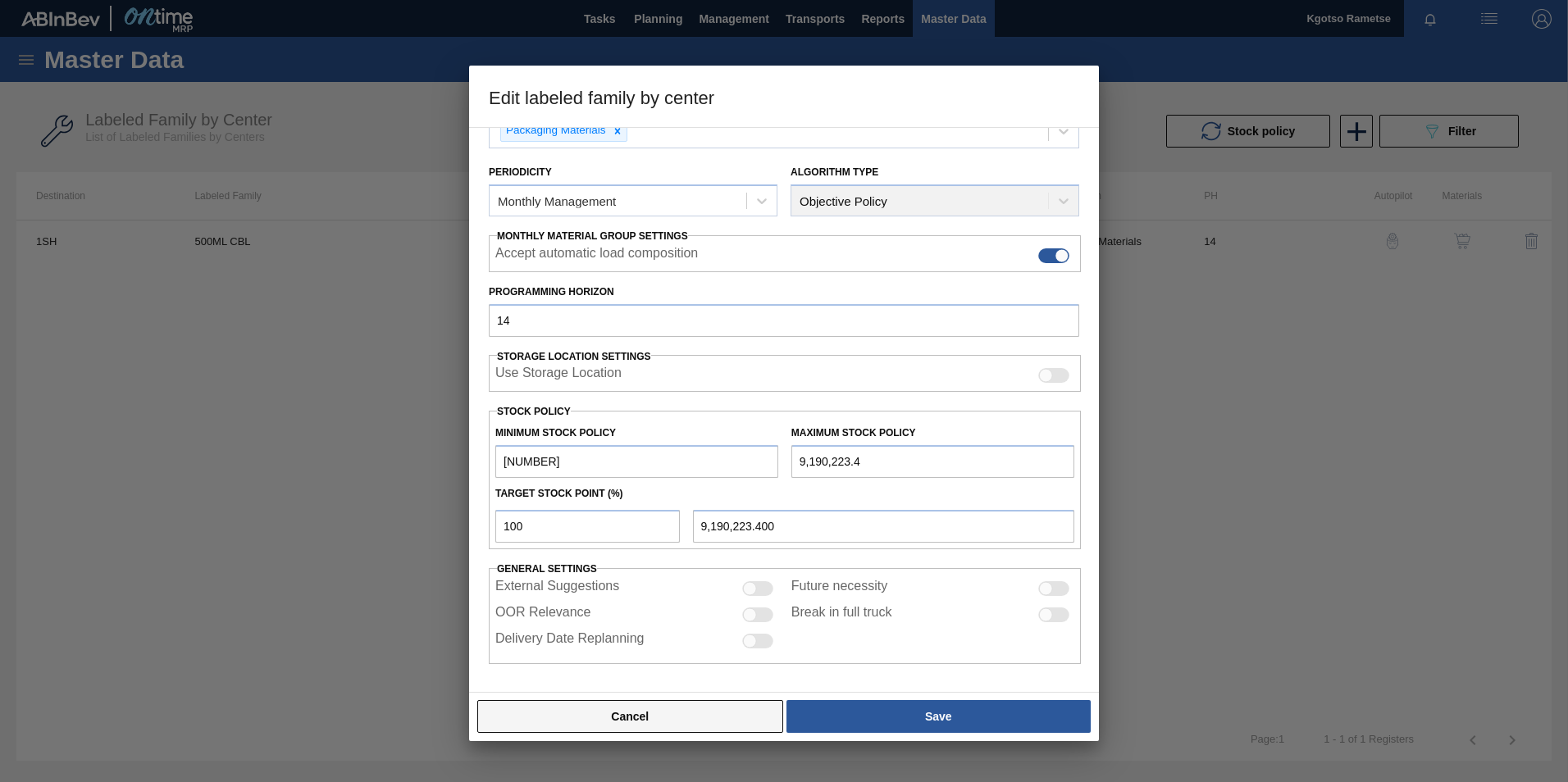 click on "Cancel" at bounding box center [630, 716] 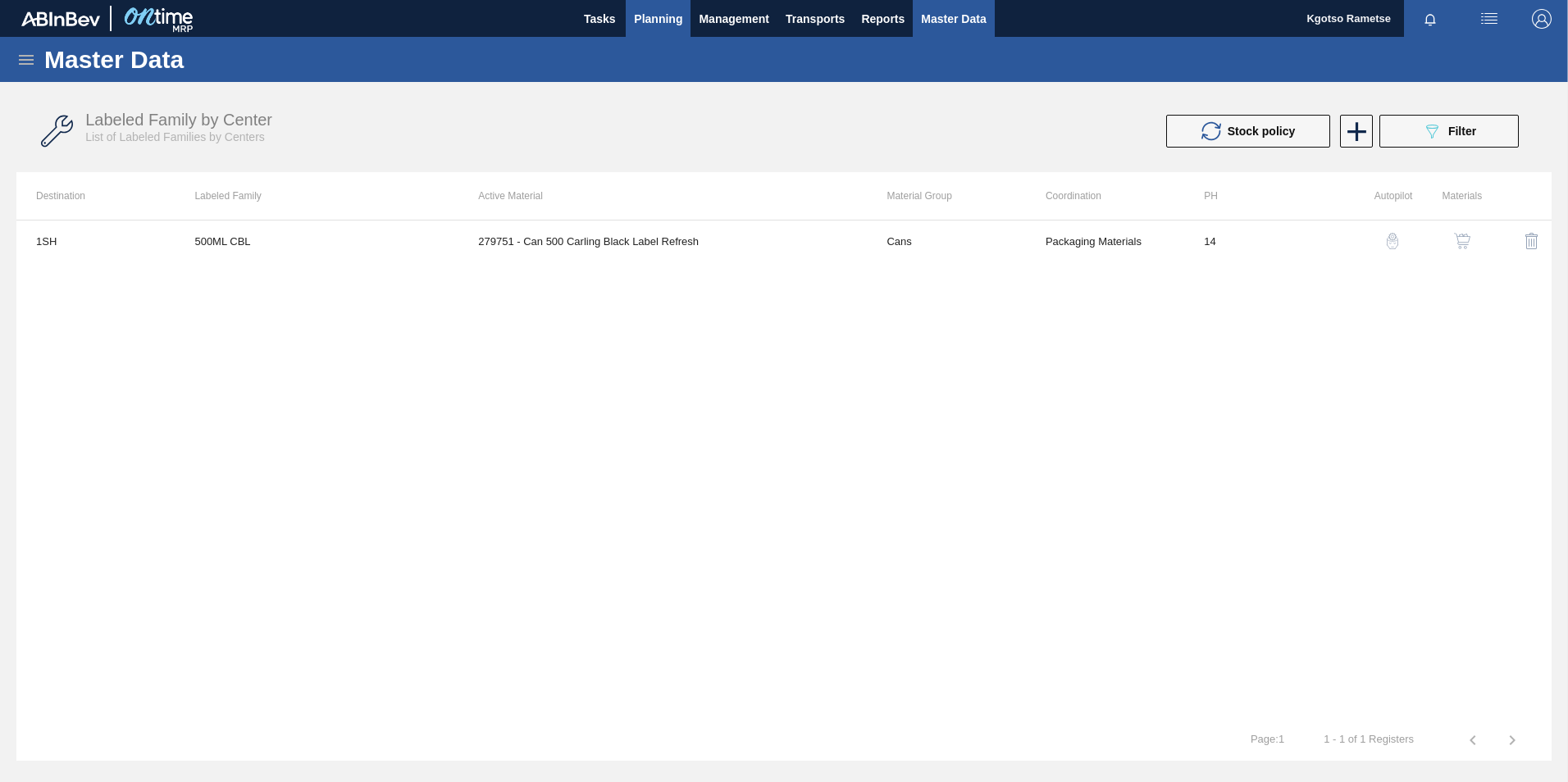 click on "Planning" at bounding box center (658, 19) 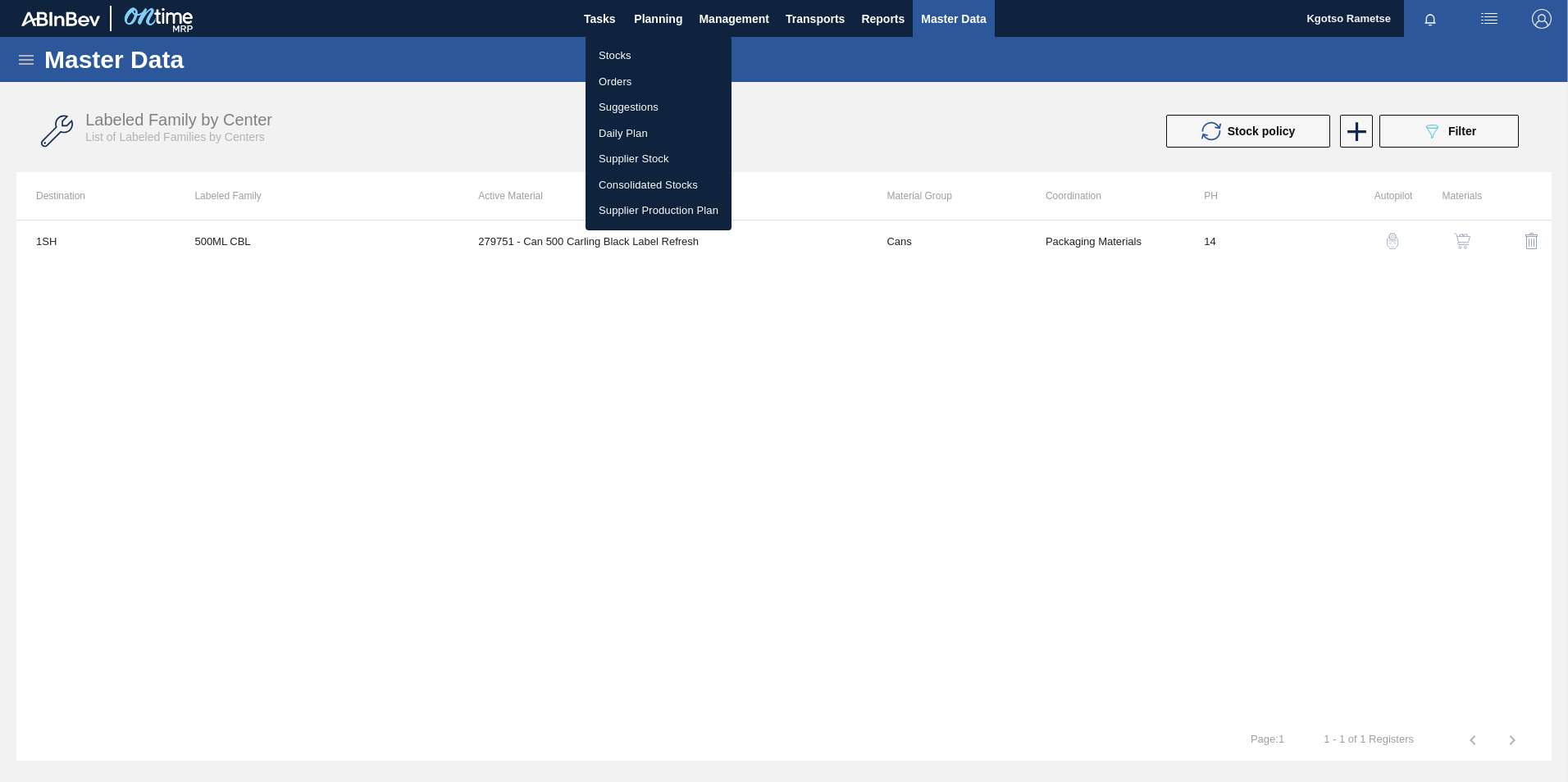 drag, startPoint x: 631, startPoint y: 50, endPoint x: 663, endPoint y: 67, distance: 36.235342 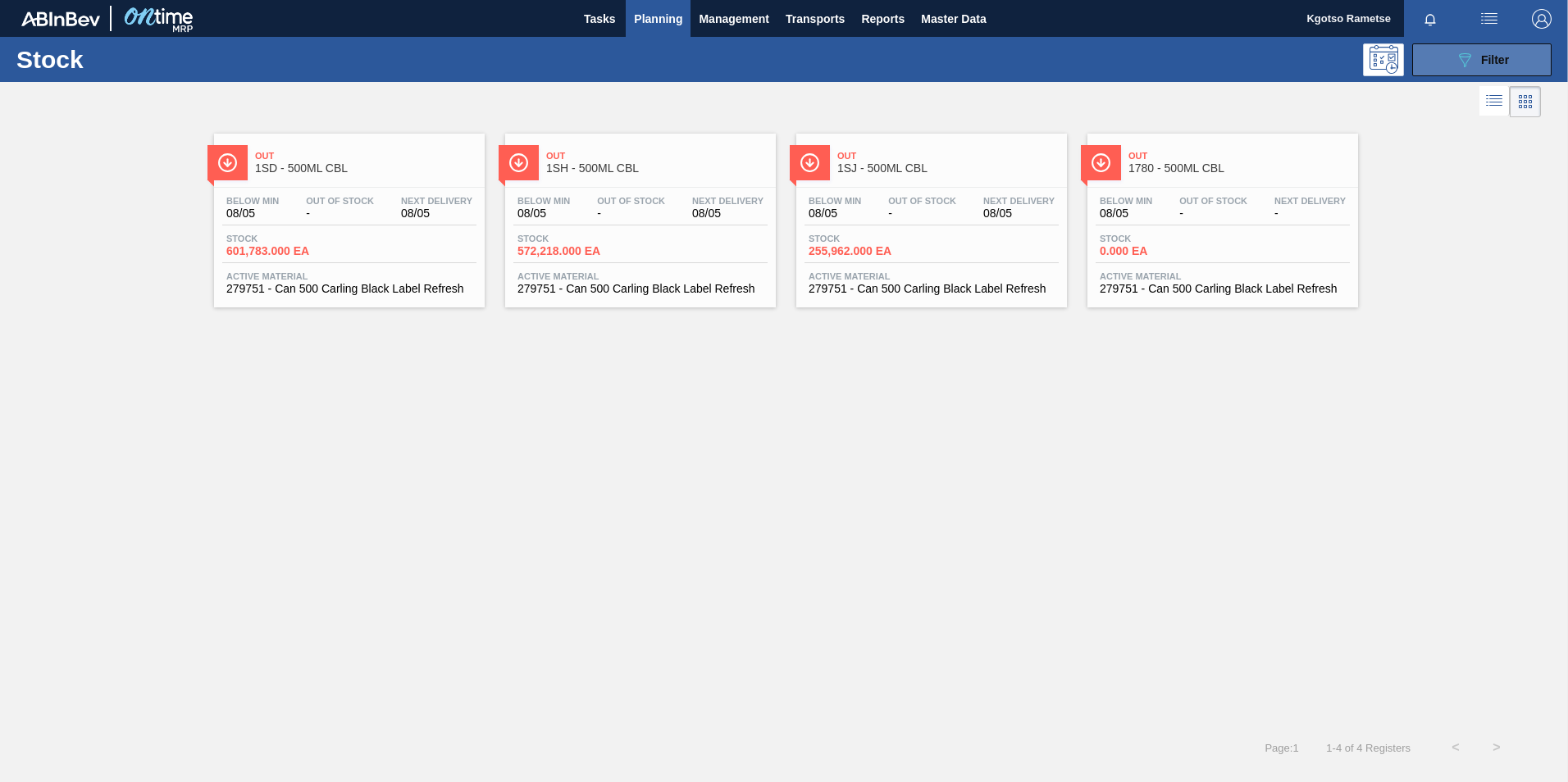 click on "089F7B8B-B2A5-4AFE-B5C0-19BA573D28AC" 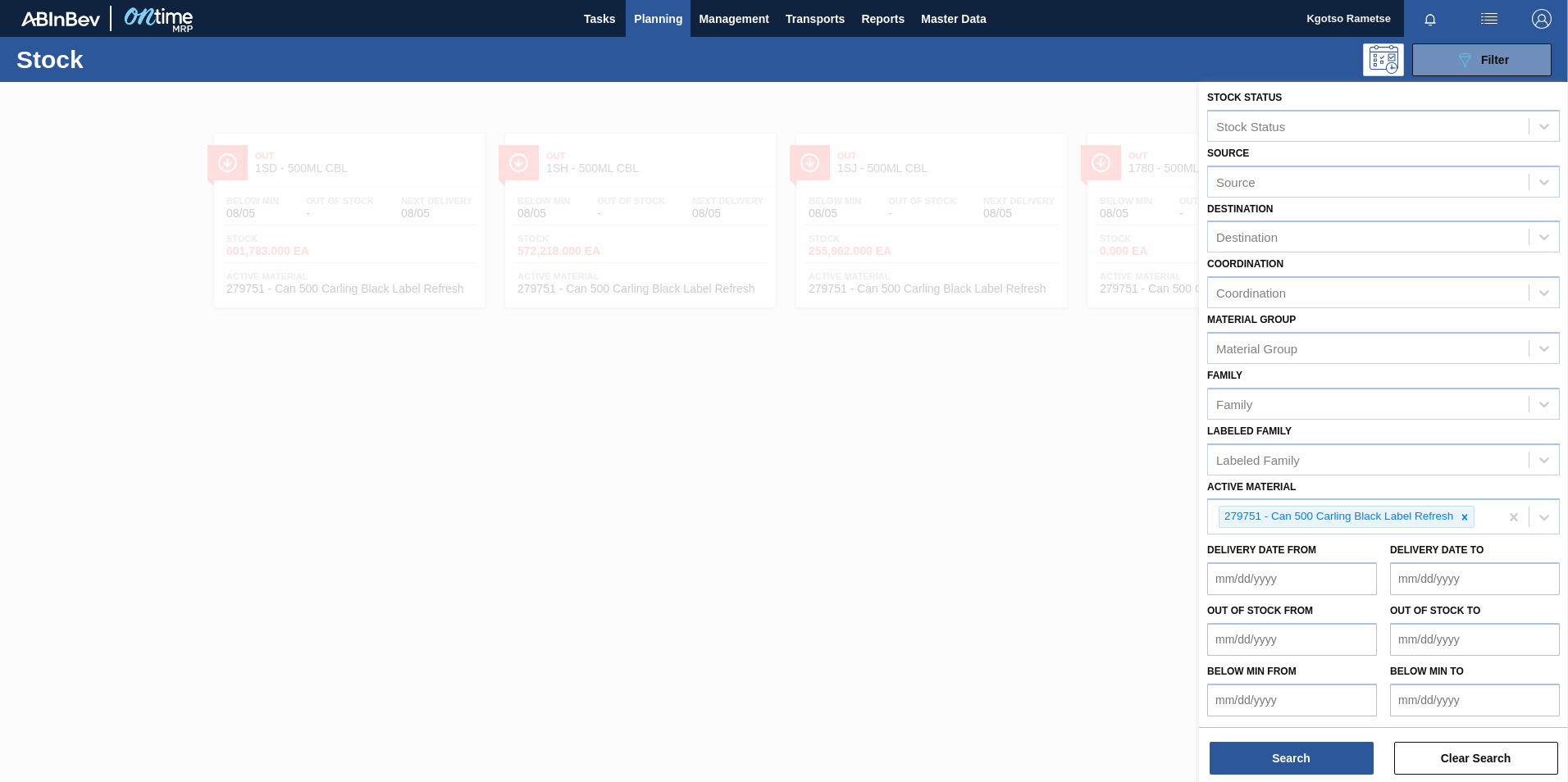 scroll, scrollTop: 5, scrollLeft: 0, axis: vertical 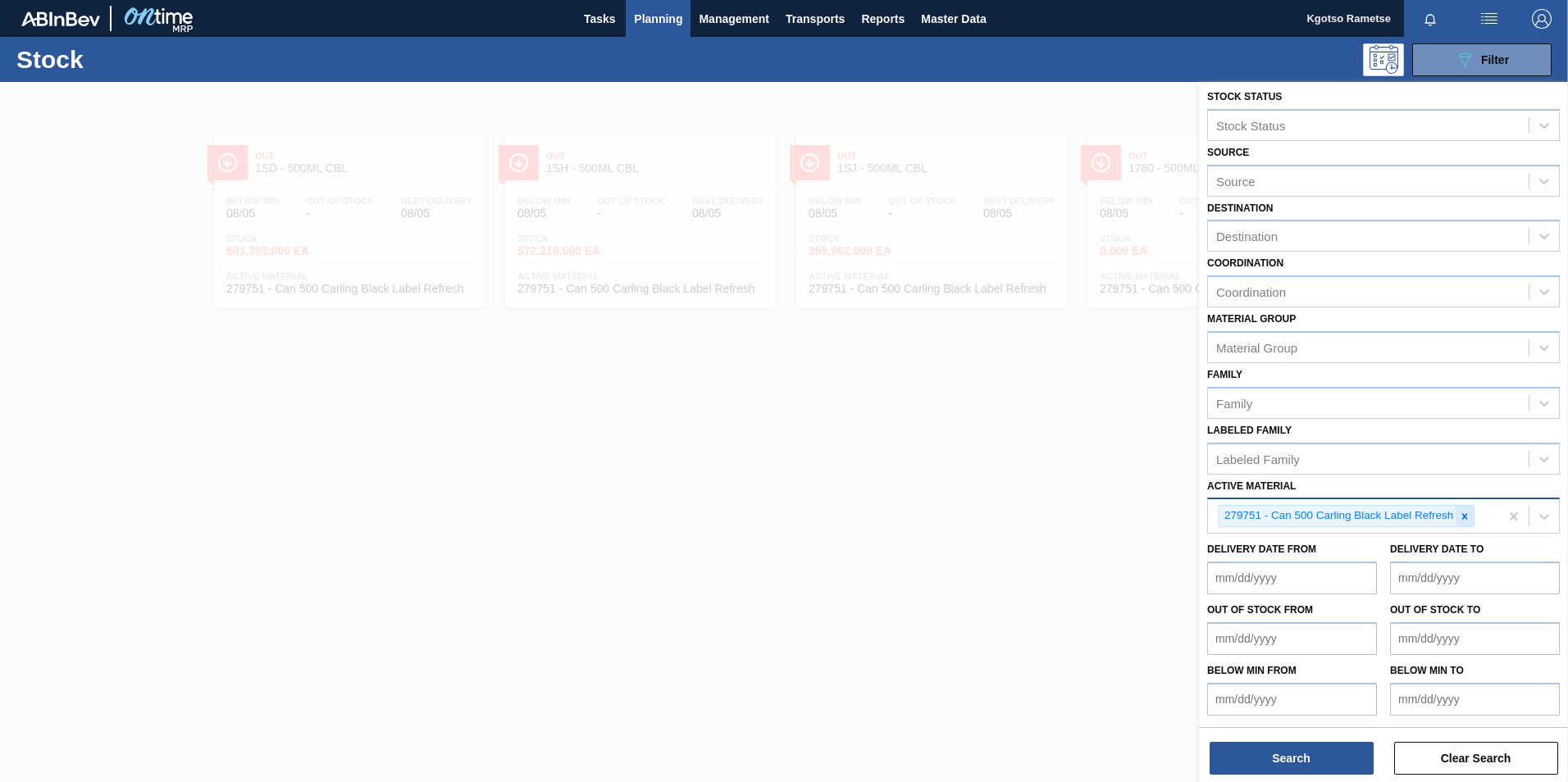 click 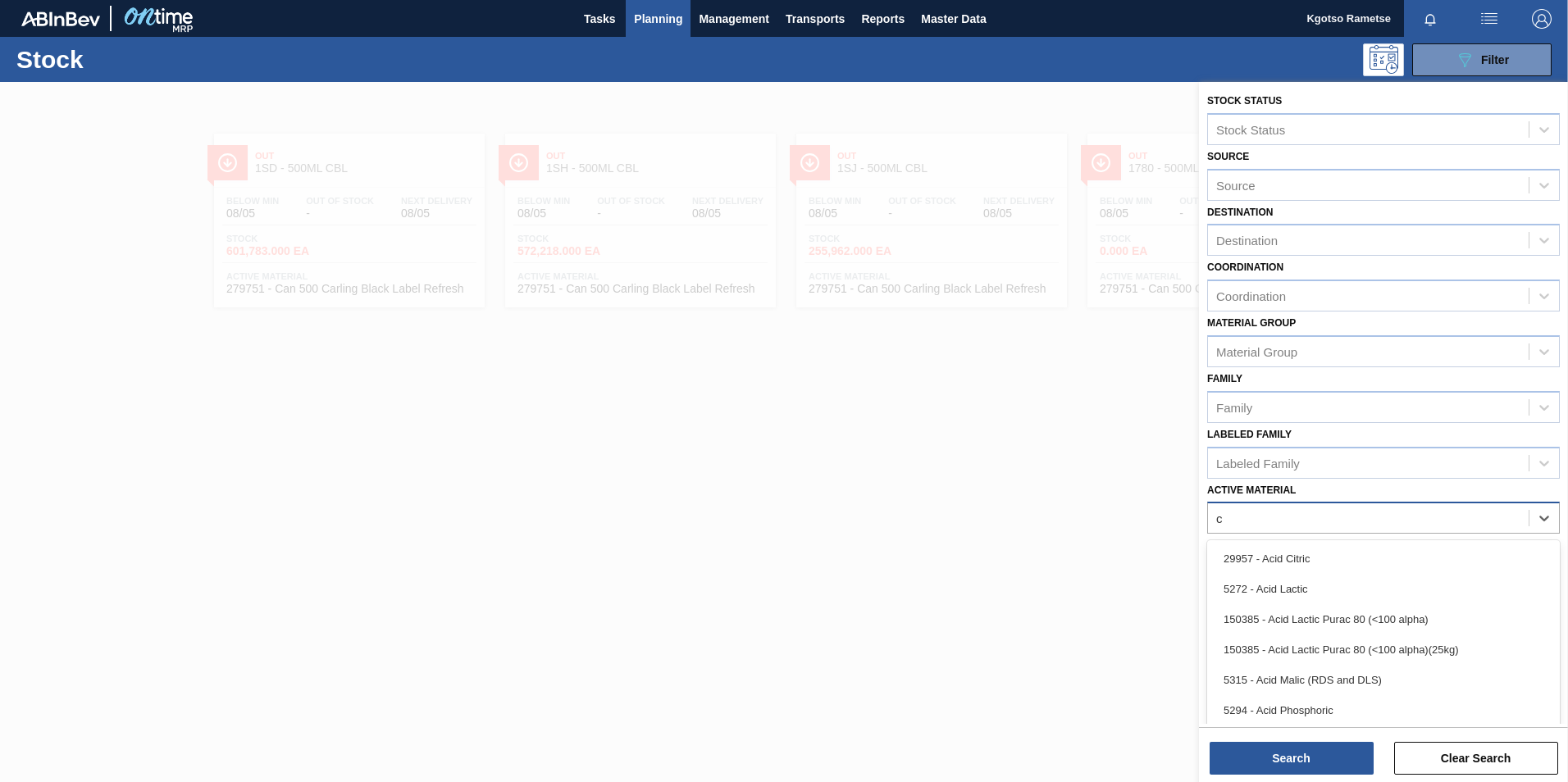 scroll, scrollTop: 5, scrollLeft: 0, axis: vertical 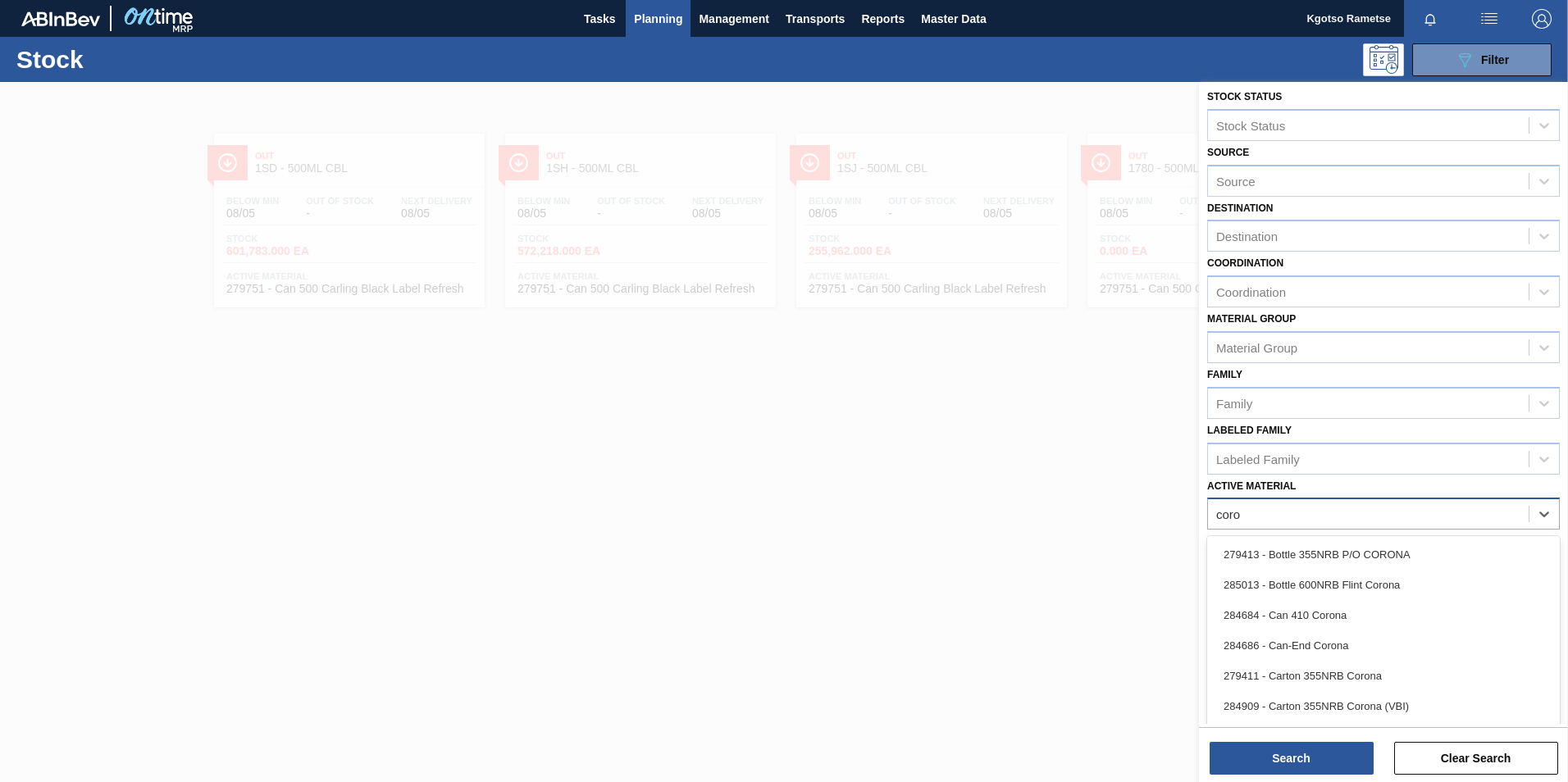 type on "coron" 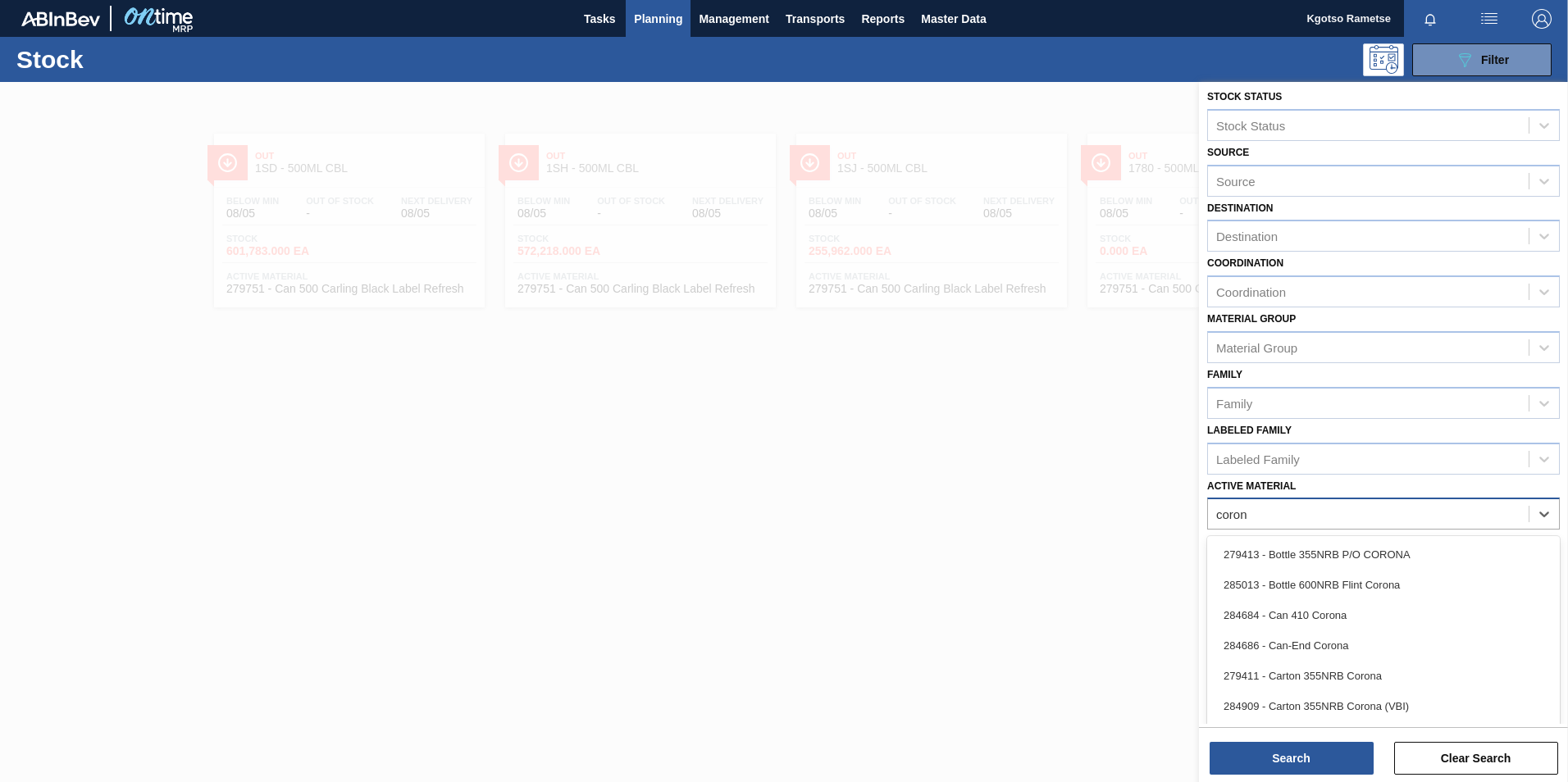 drag, startPoint x: 1383, startPoint y: 548, endPoint x: 1379, endPoint y: 566, distance: 18.43909 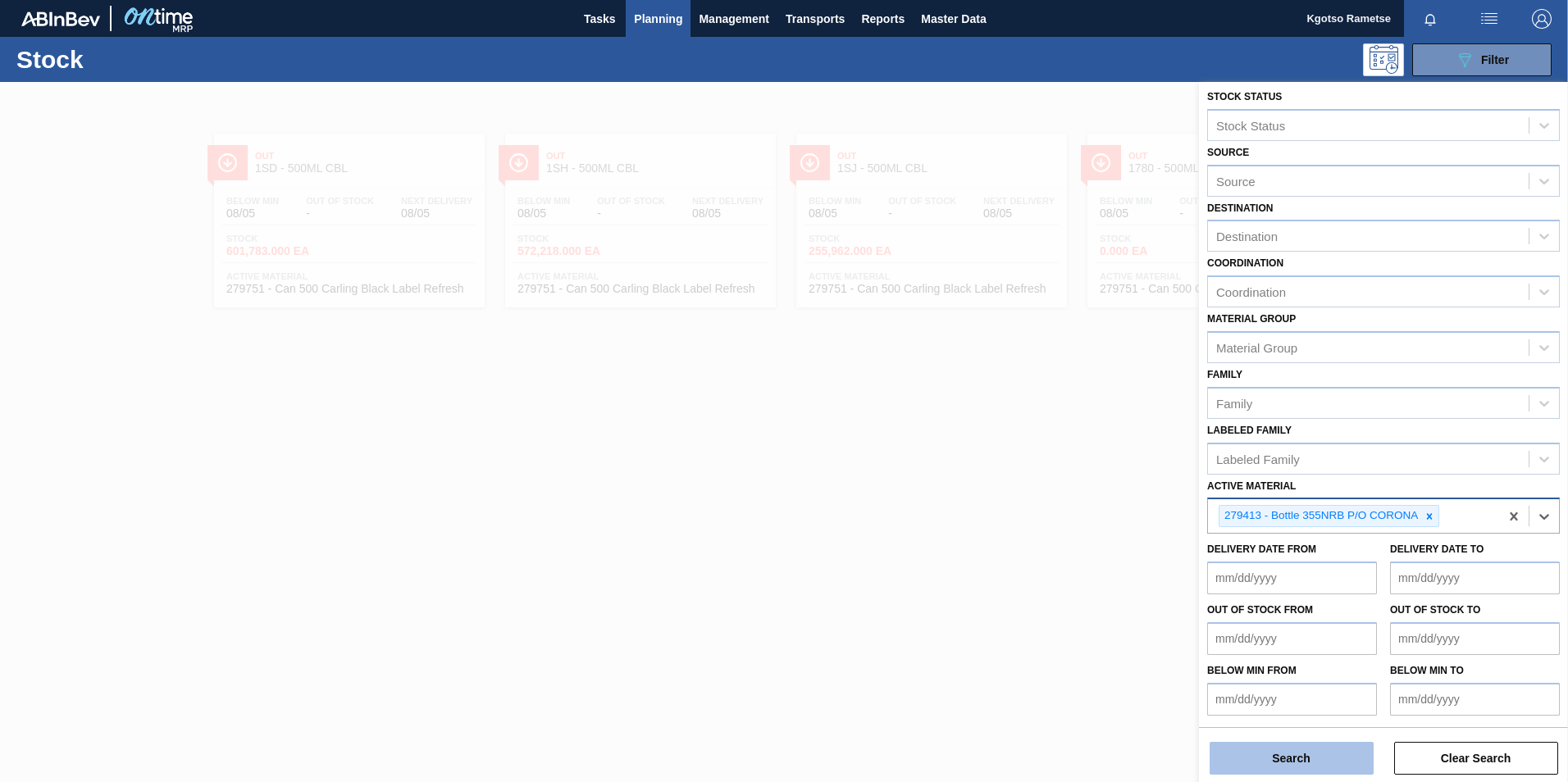 click on "Search" at bounding box center [1292, 758] 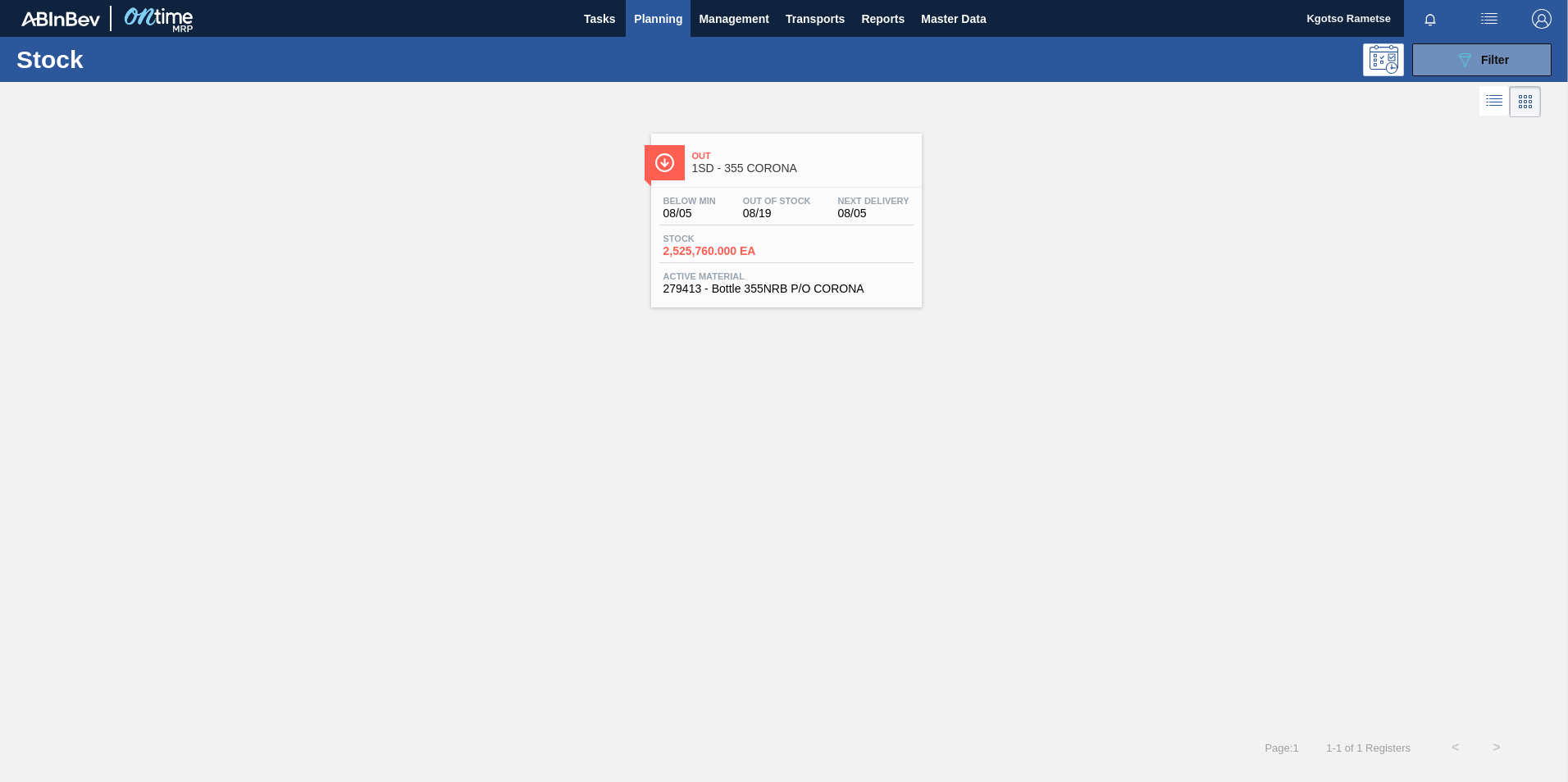 click on "Stock 2,525,760.000 EA" at bounding box center [786, 248] 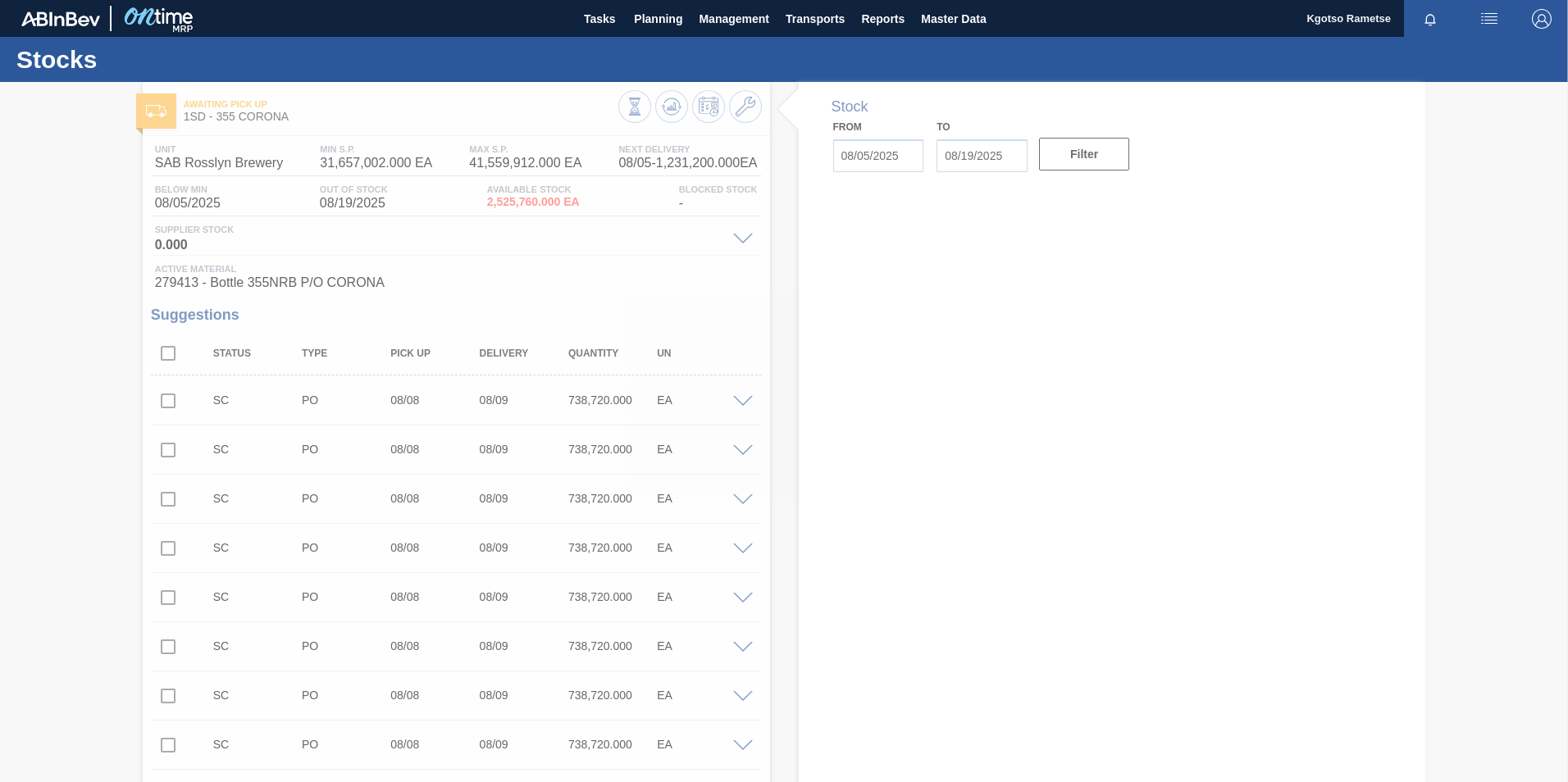 type on "08/05/2025" 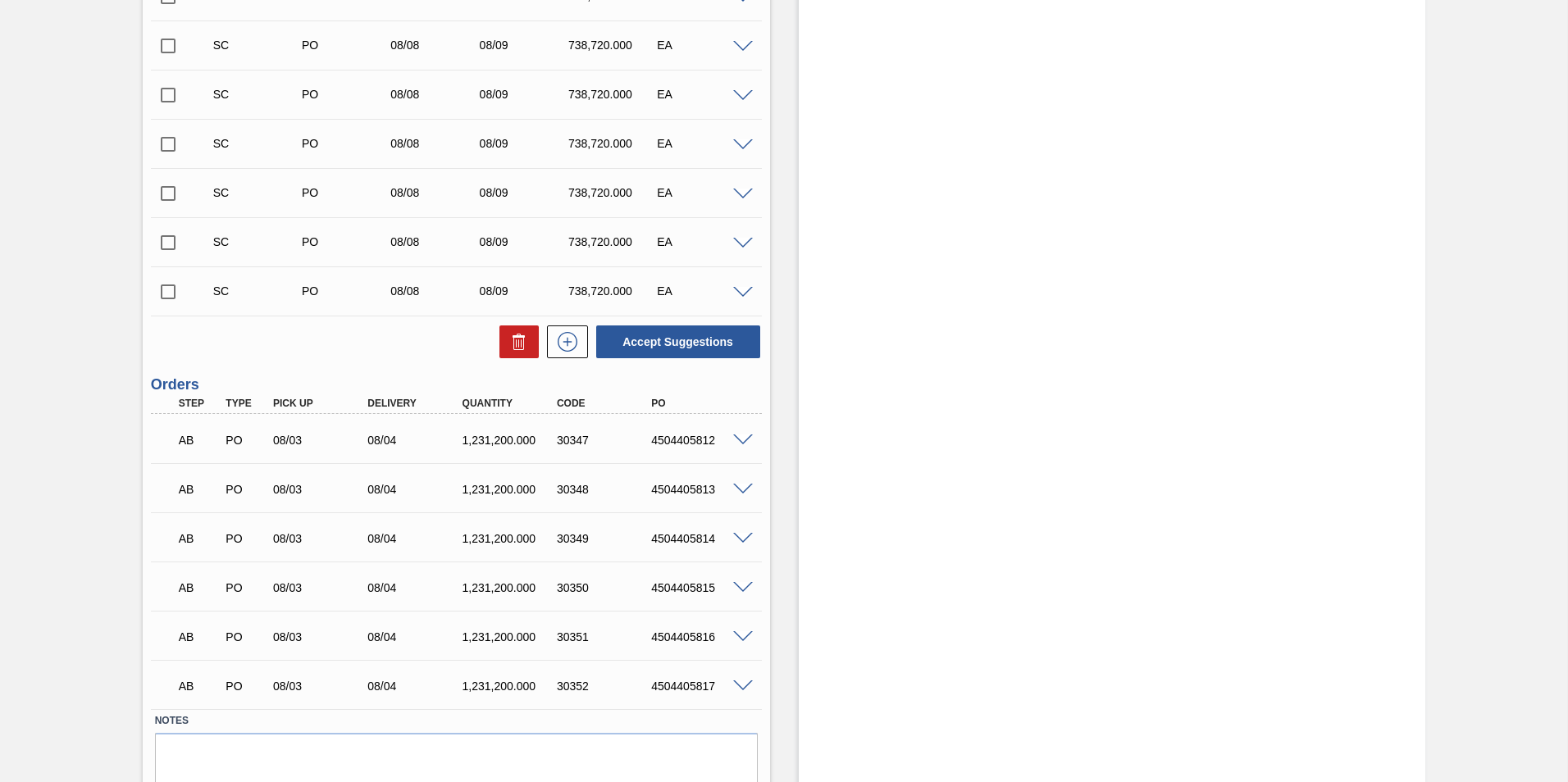 scroll, scrollTop: 2335, scrollLeft: 0, axis: vertical 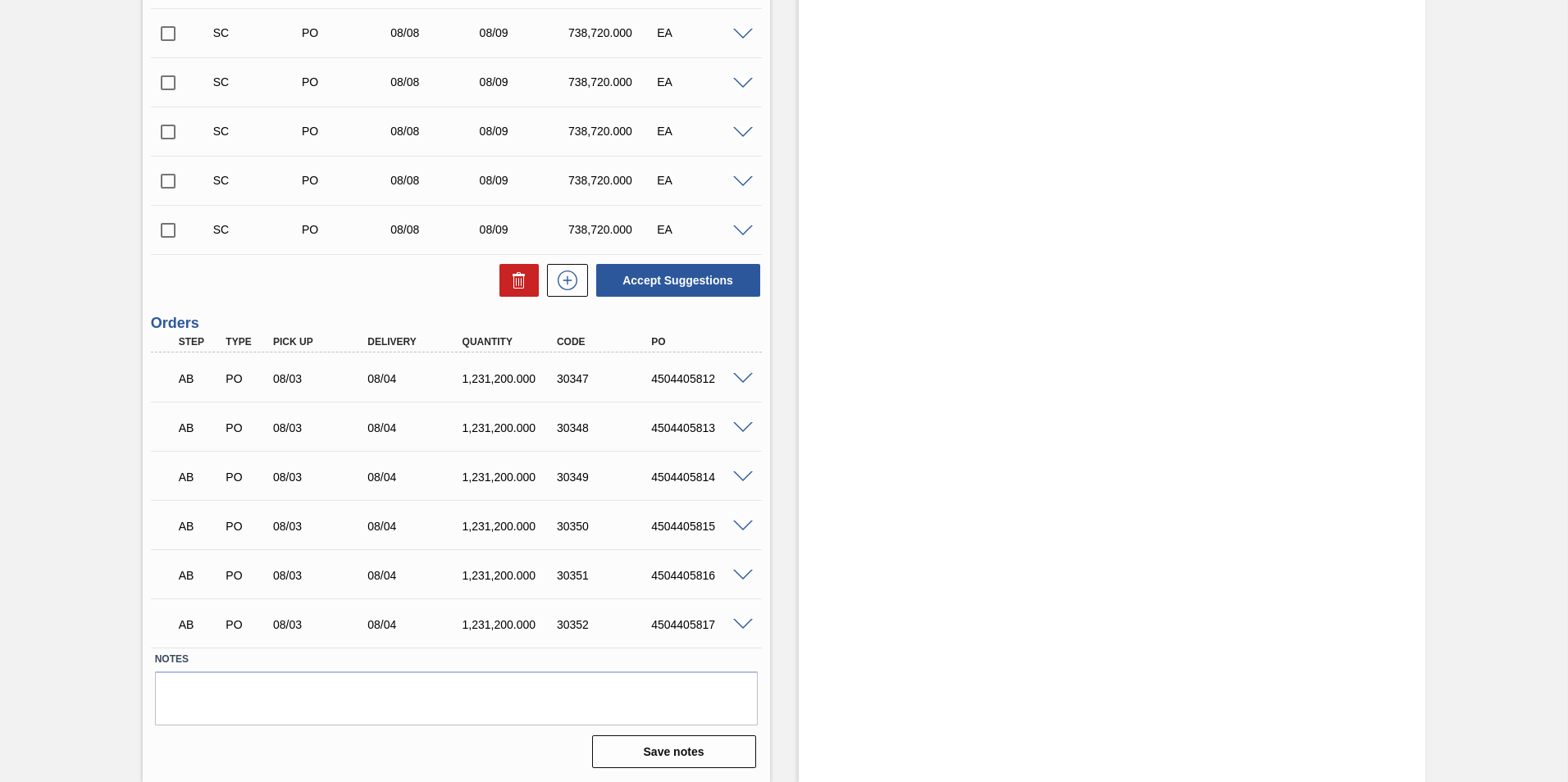 click at bounding box center [743, 625] 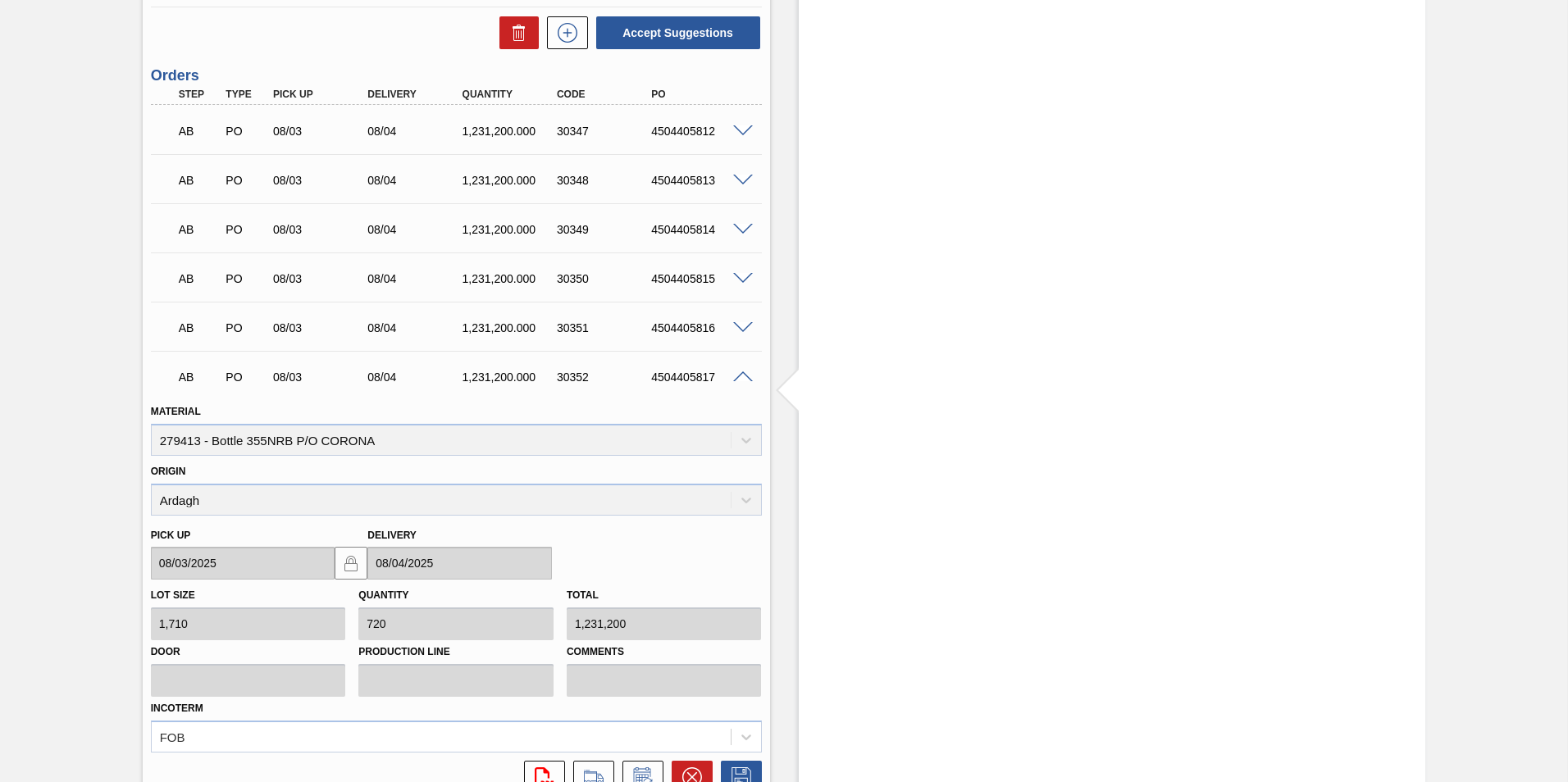 scroll, scrollTop: 2568, scrollLeft: 0, axis: vertical 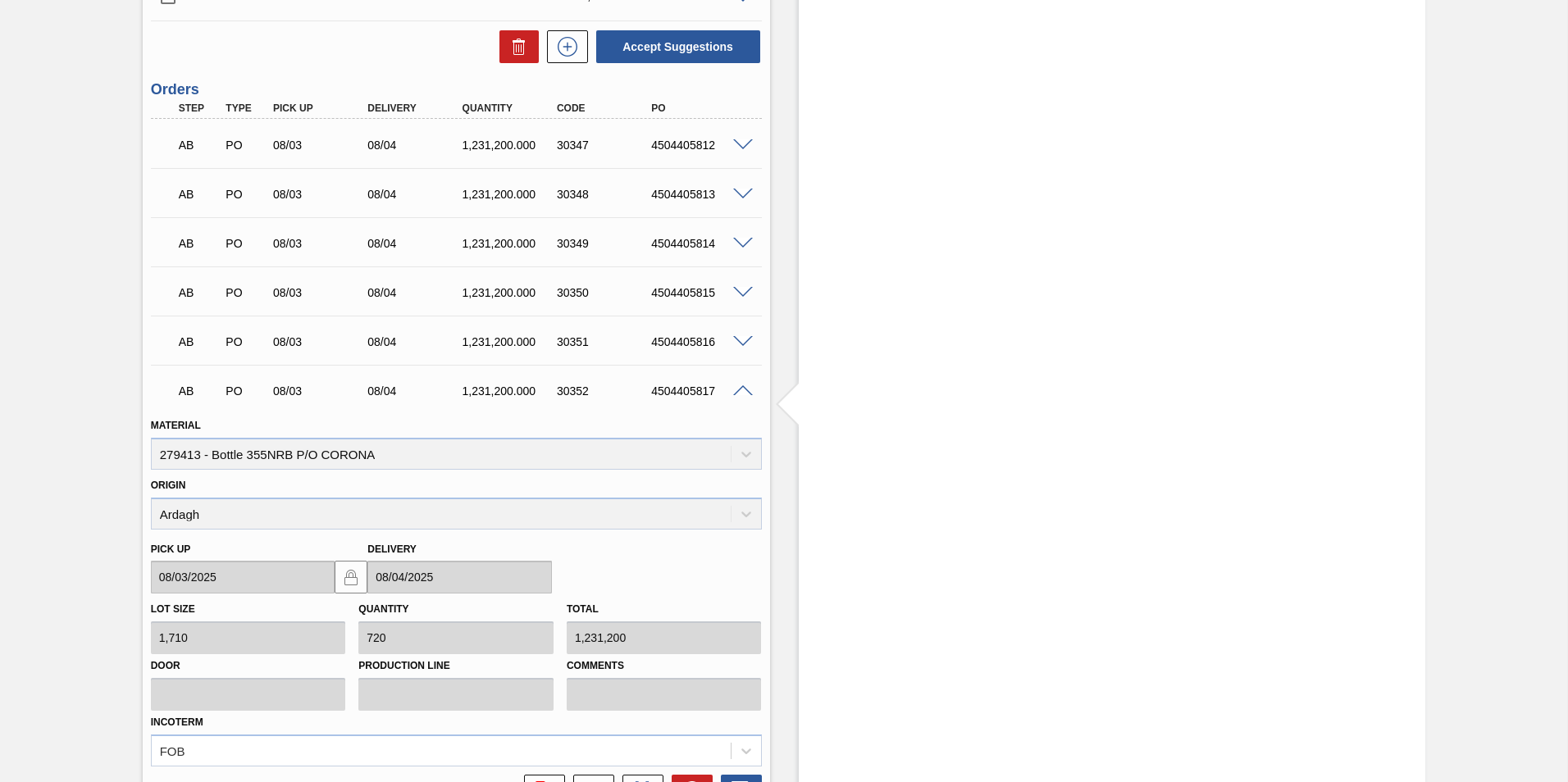 click at bounding box center (743, 391) 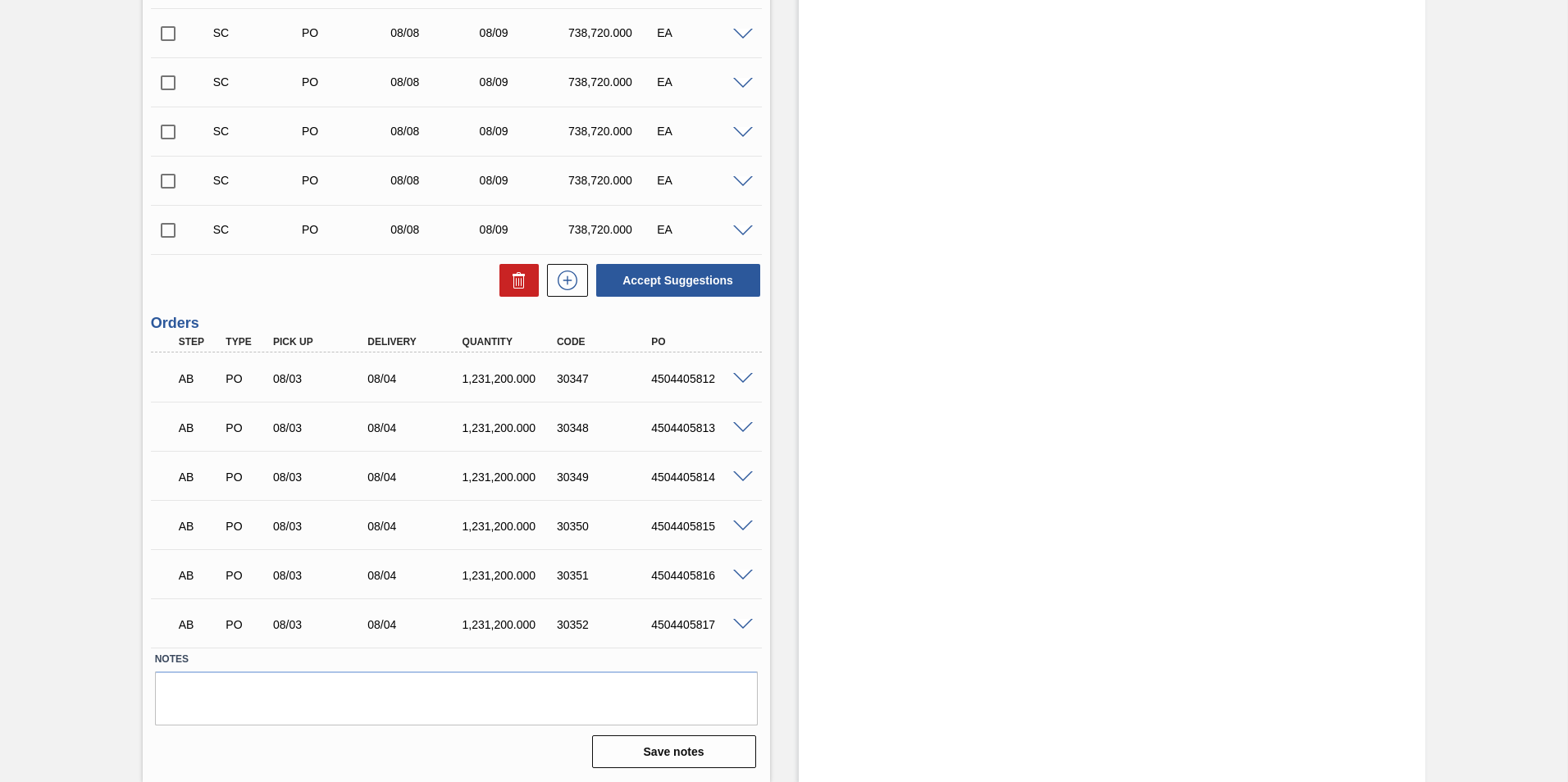 click at bounding box center [743, 379] 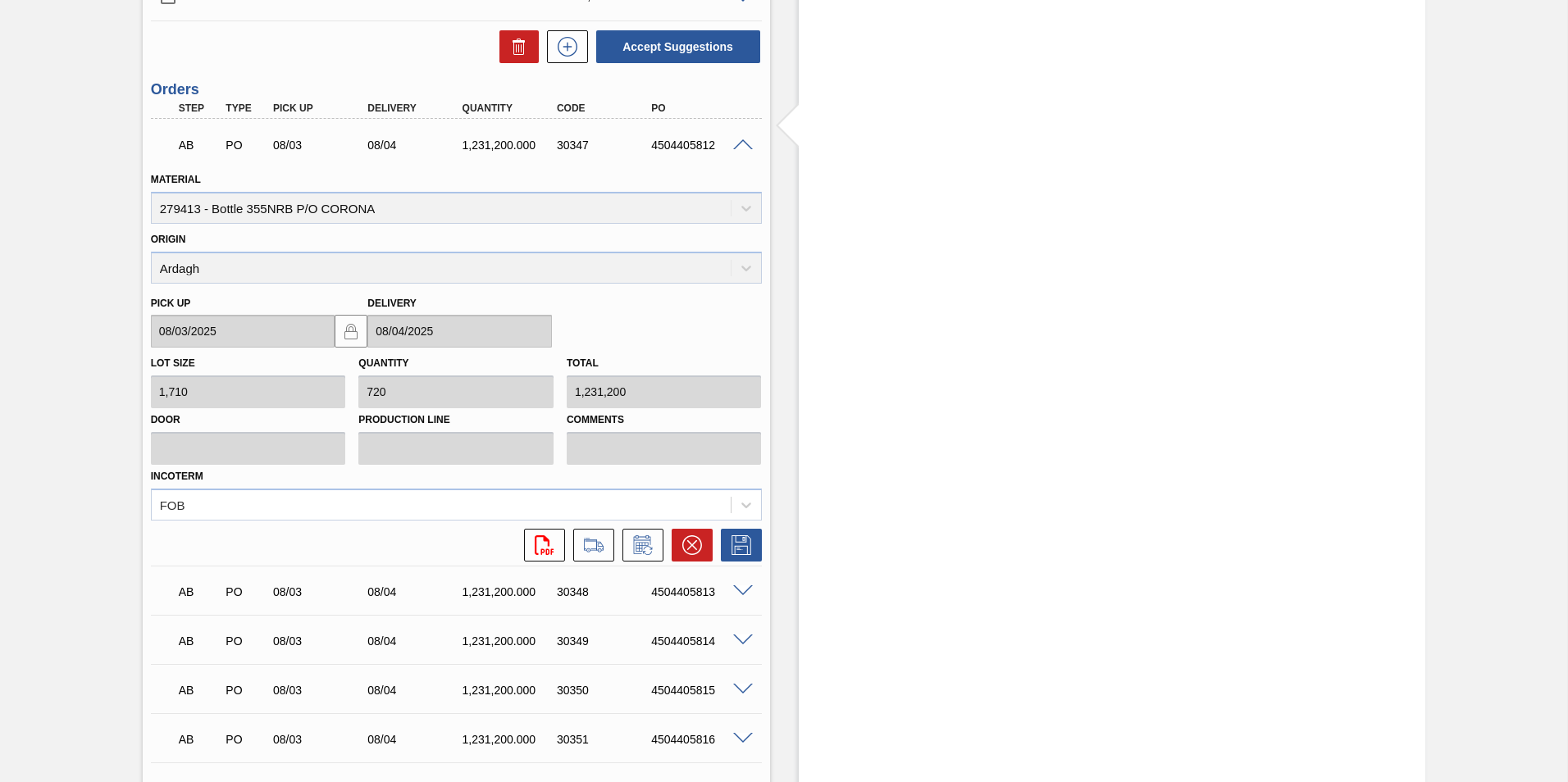 click on "Stock From [DATE] to [DATE] Filter [DATE]  -  [TIME] :  Ontime MRP Portal Code:  30347 Unloaded Doc:  5023499273 NF:  Doc:  5023499287 NF:  Doc:  5023499290 NF:  Doc:  5023499291 NF:  [DATE]  -  [TIME] :  Ontime MRP Portal Code:  30347 Arrival Doc:  5023499273 Current Delivery Date:  [DATE] [TIME] NF:  - Doc:  5023499287 Current Delivery Date:  [DATE] [TIME] NF:  - Doc:  5023499290 Current Delivery Date:  [DATE] [TIME] NF:  - Doc:  5023499291 Current Delivery Date:  [DATE] [TIME] NF:  - [DATE]  -  [TIME] :  Ontime MRP Portal Code:  30347 Inbound Delivery AIR:  5023499273 NF:  Amount:  119880 AIR:  5023499287 NF:  Amount:  119880 AIR:  5023499290 NF:  Amount:  119880 AIR:  5023499291 NF:  Amount:  119880 [DATE]  -  [TIME] :  Ontime MRP Portal Code:  30347 Load composition / Order accepted Load Composition : 17947 Order : 30347 [DATE]  -  [TIME] :  Ontime MRP Portal Code:  30347 Order Created in SAP SAP Order:  4504405812 SAP Order Item: 10" at bounding box center (1112, -771) 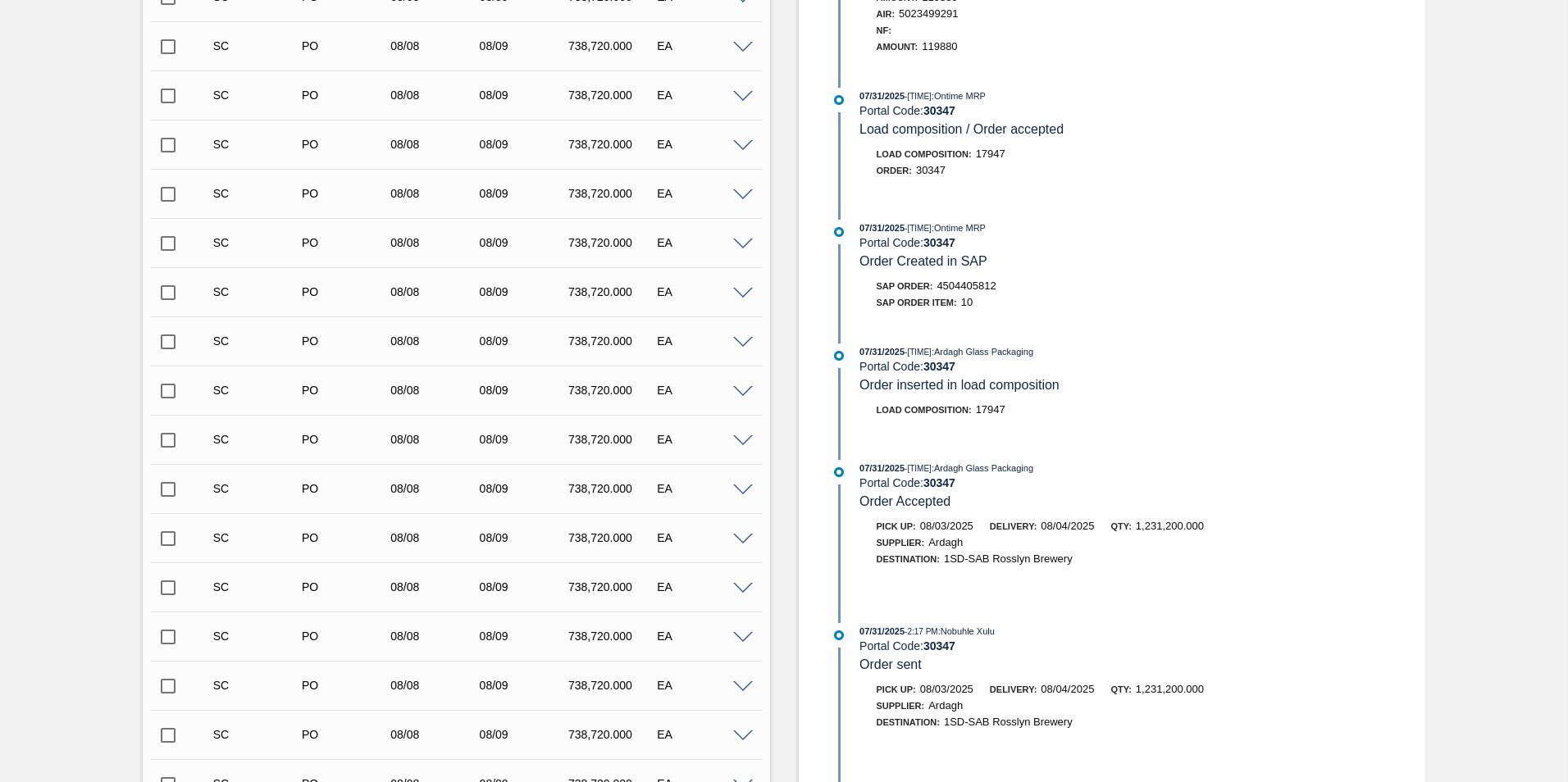 scroll, scrollTop: 1011, scrollLeft: 0, axis: vertical 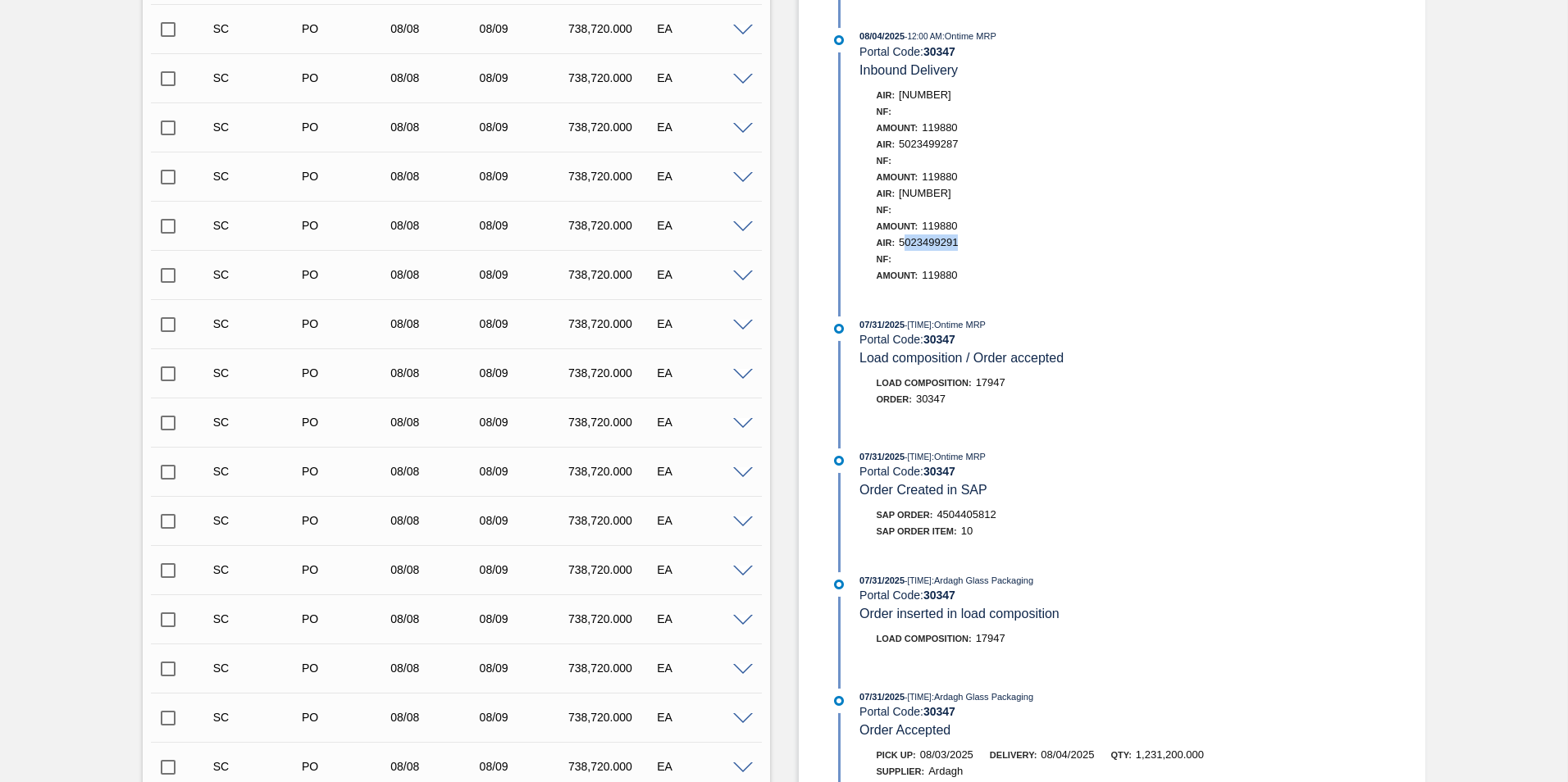 drag, startPoint x: 928, startPoint y: 242, endPoint x: 977, endPoint y: 236, distance: 49.36598 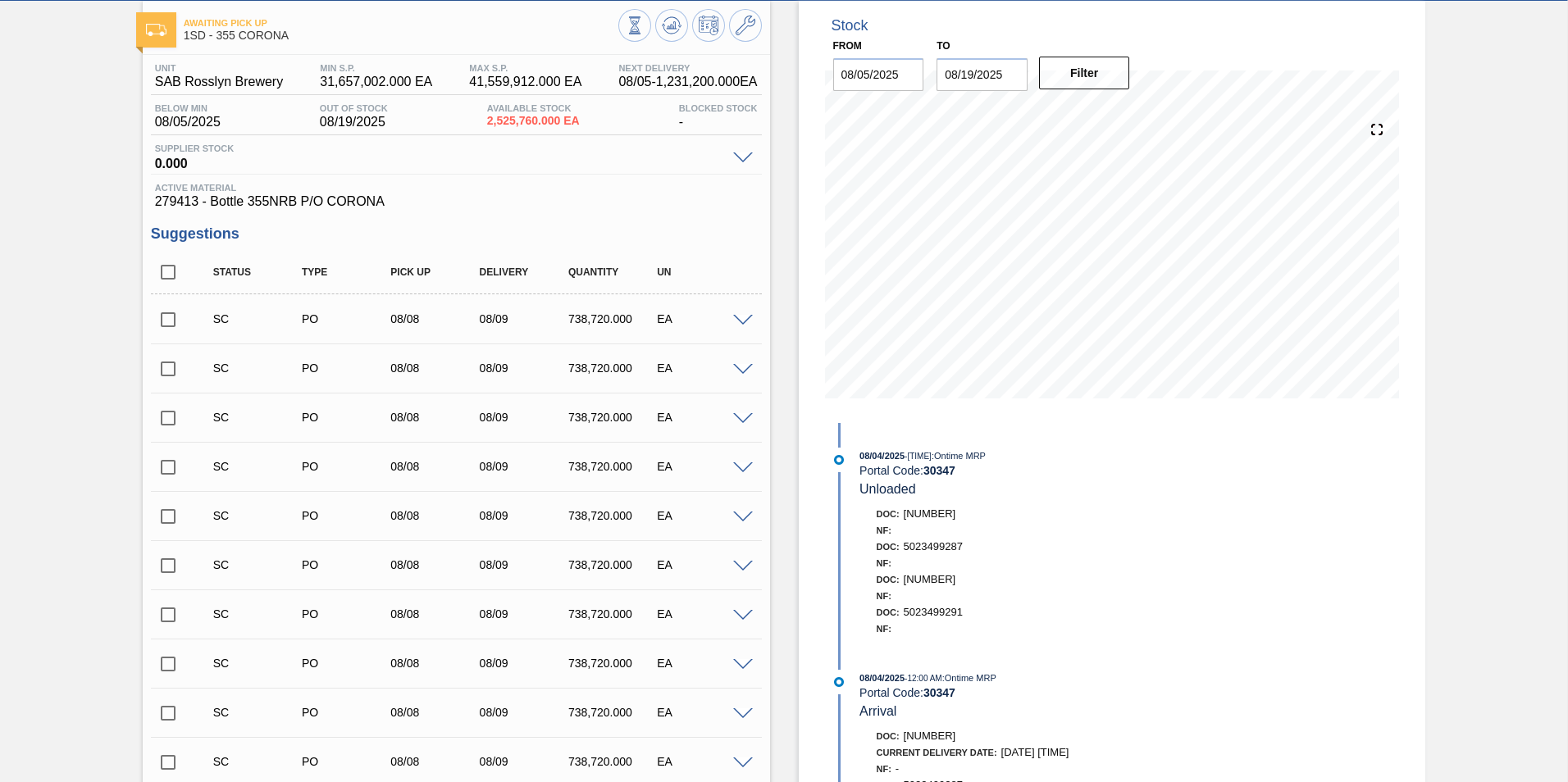 scroll, scrollTop: 0, scrollLeft: 0, axis: both 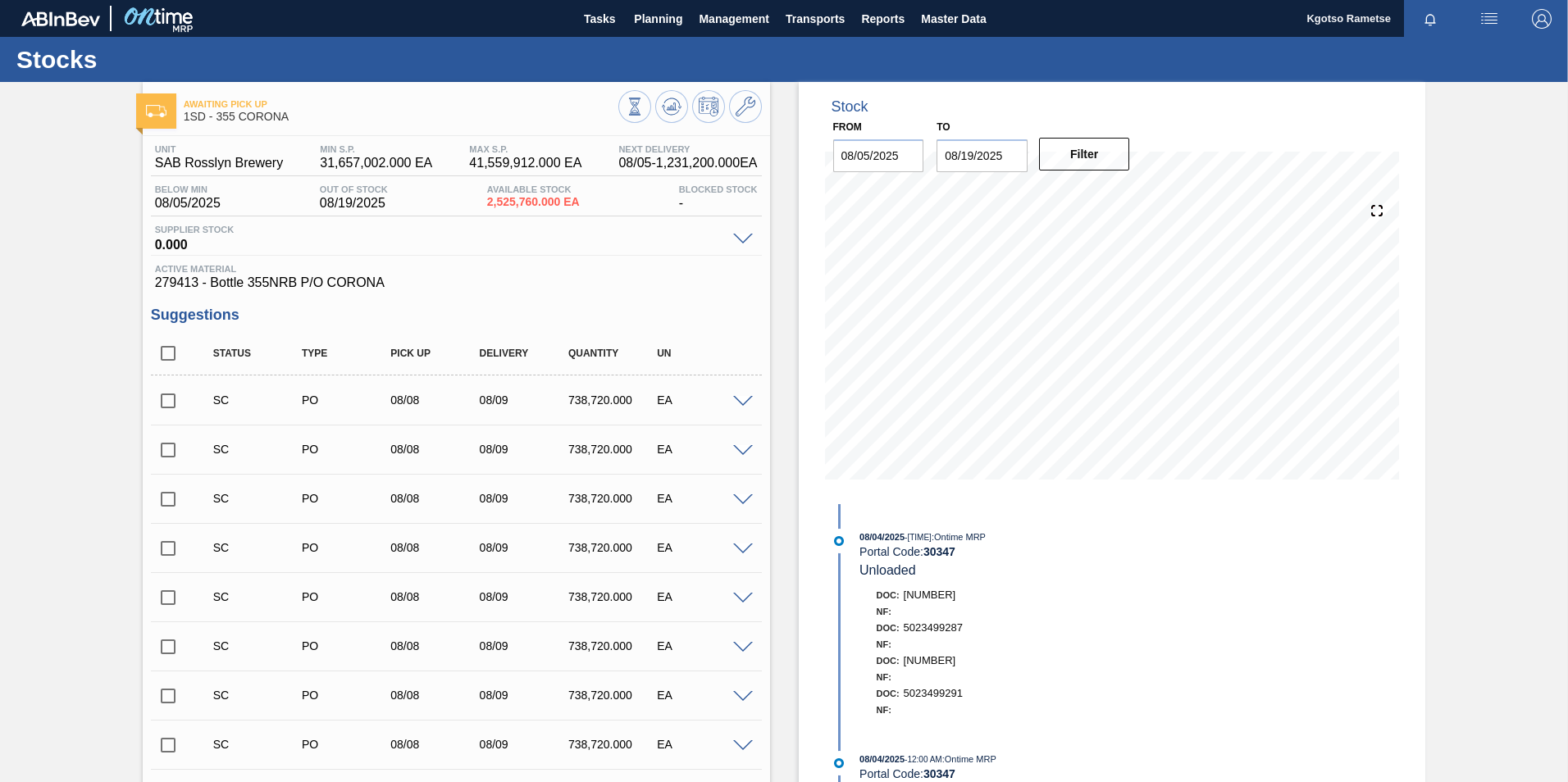 drag, startPoint x: 911, startPoint y: 595, endPoint x: 1037, endPoint y: 583, distance: 126.57014 